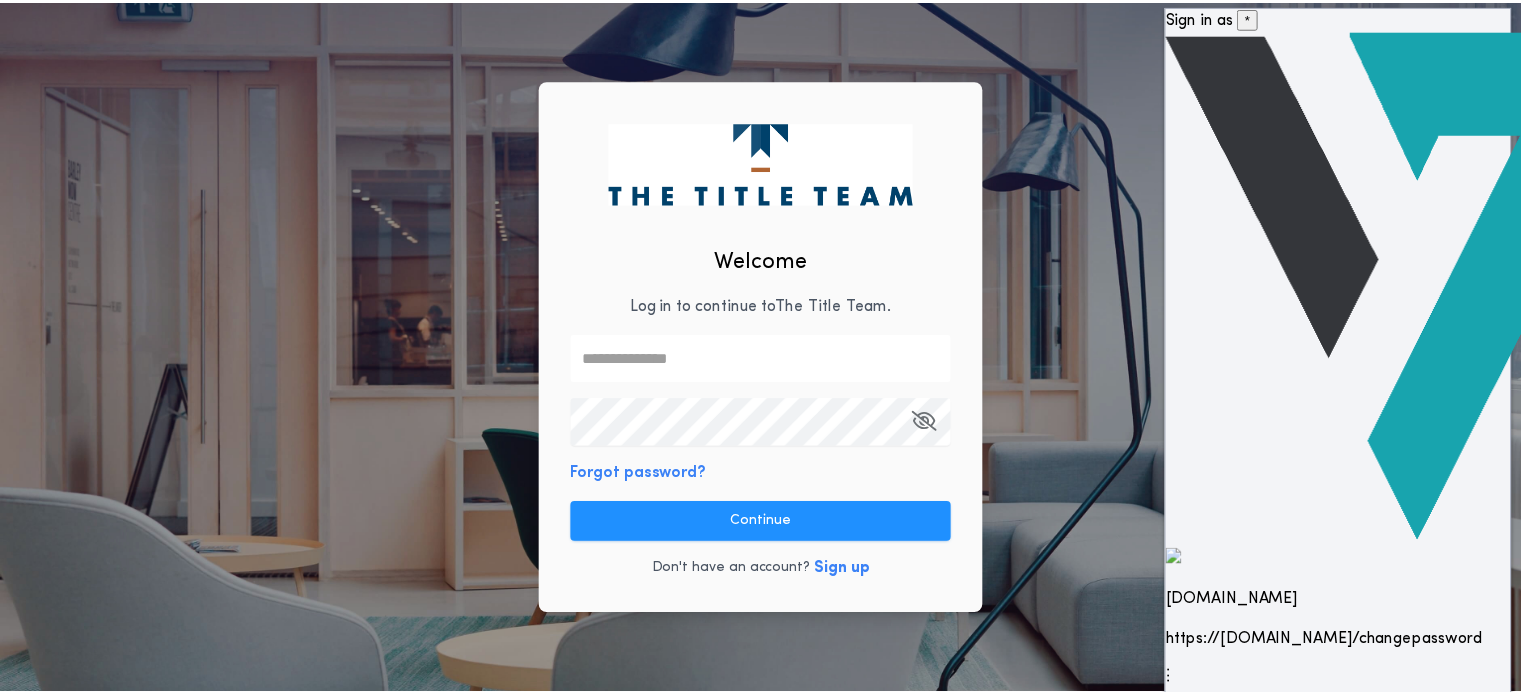 scroll, scrollTop: 0, scrollLeft: 0, axis: both 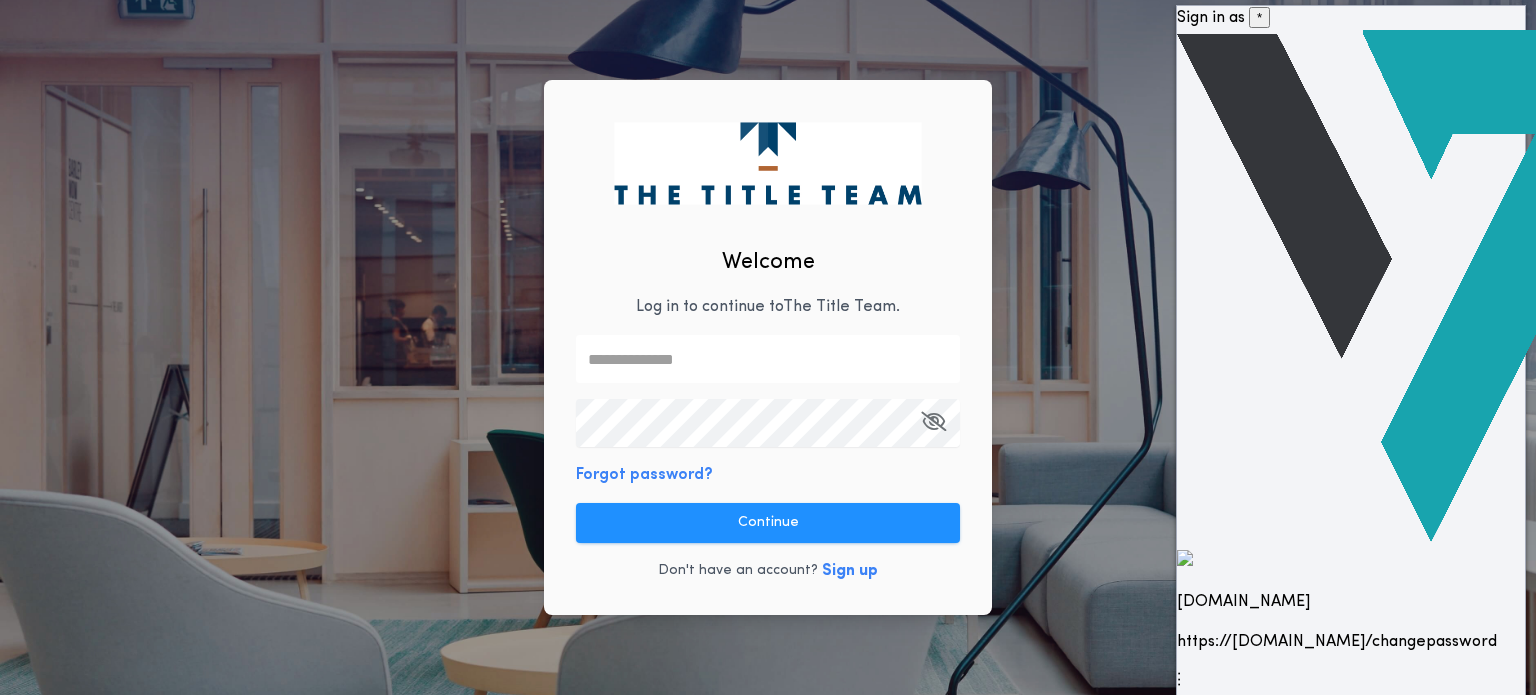 click on "[DOMAIN_NAME]" at bounding box center (1298, 642) 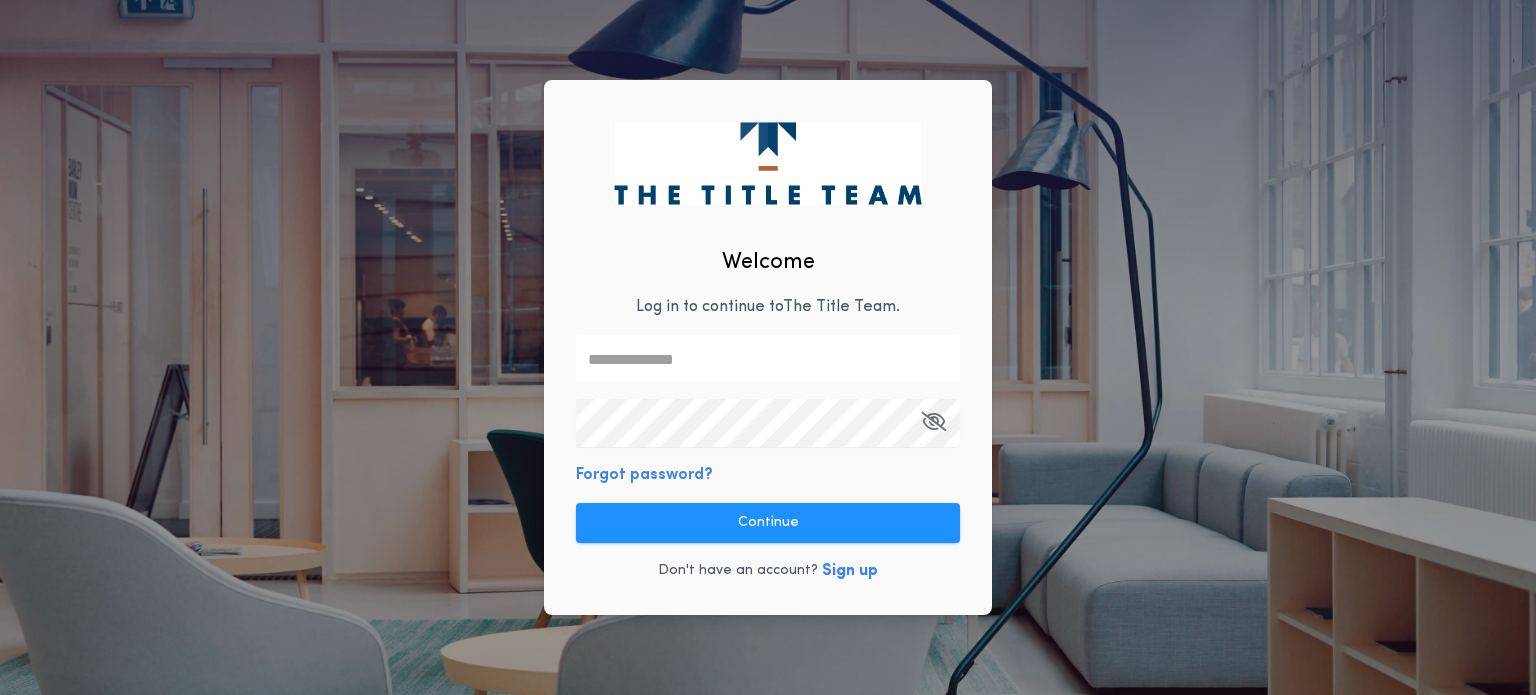 type on "**********" 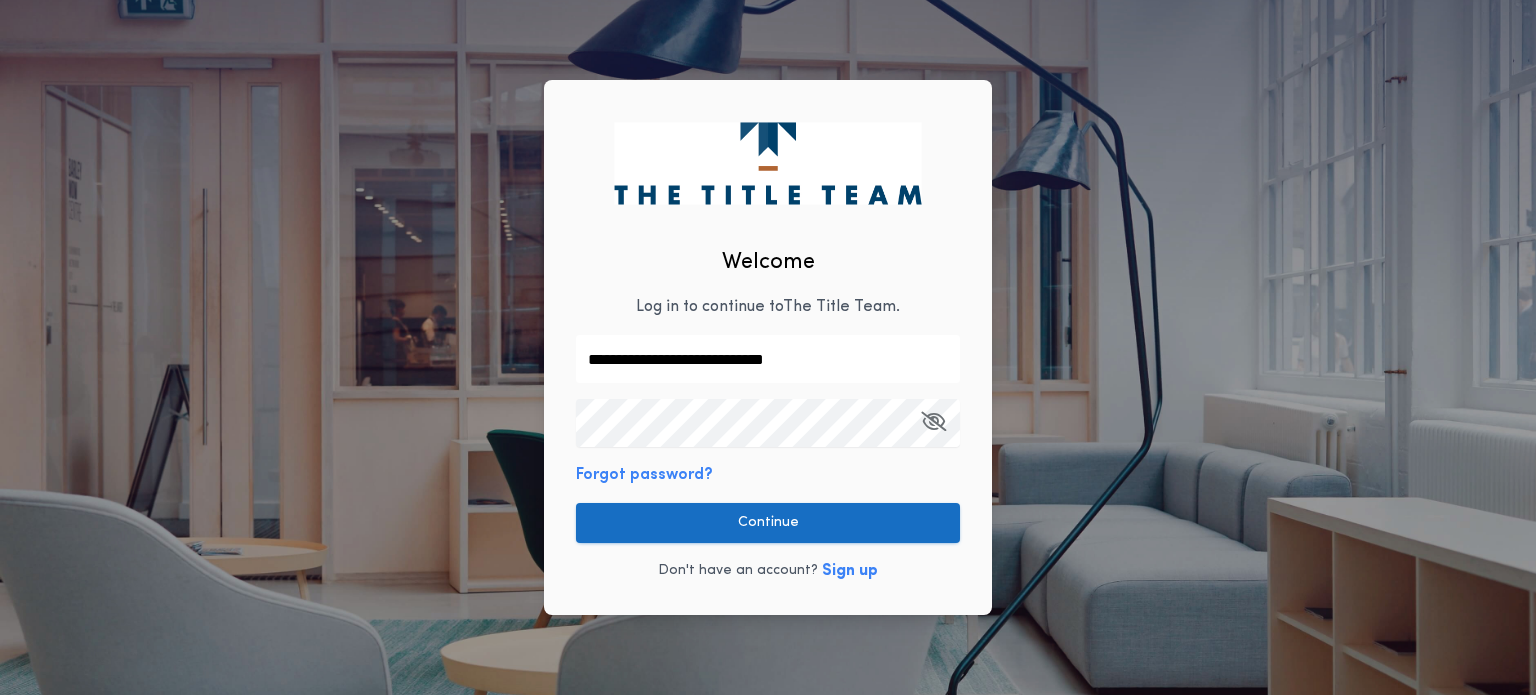 click on "Continue" at bounding box center [768, 523] 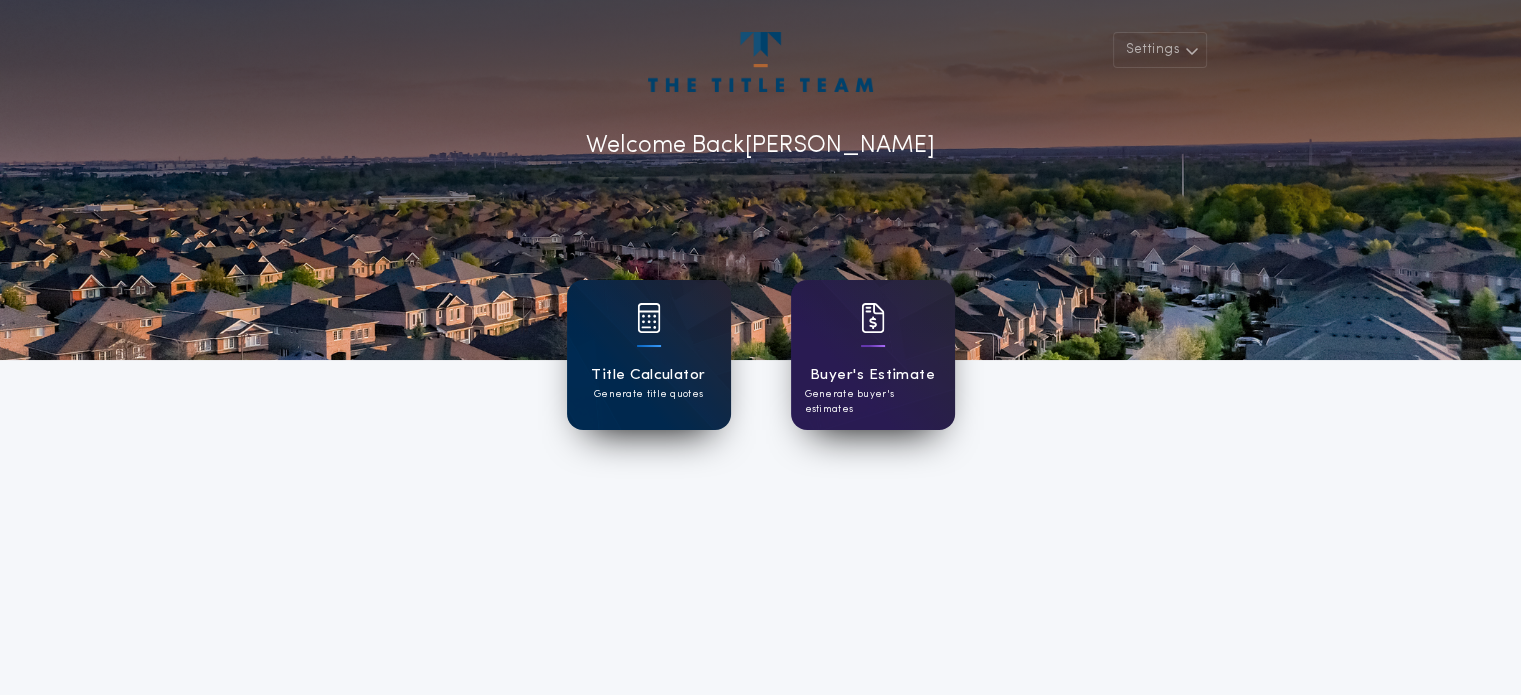 click on "Title Calculator" at bounding box center [648, 375] 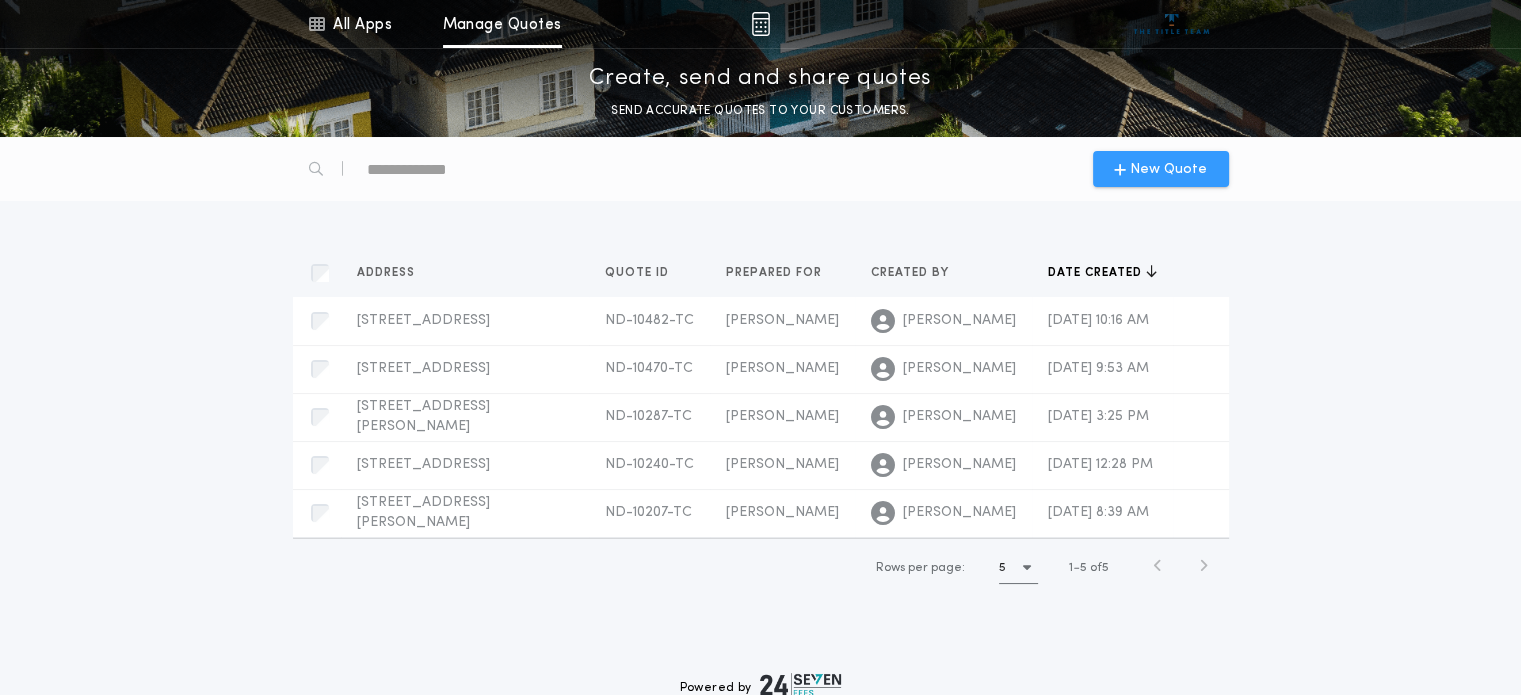click on "New Quote" at bounding box center [1160, 169] 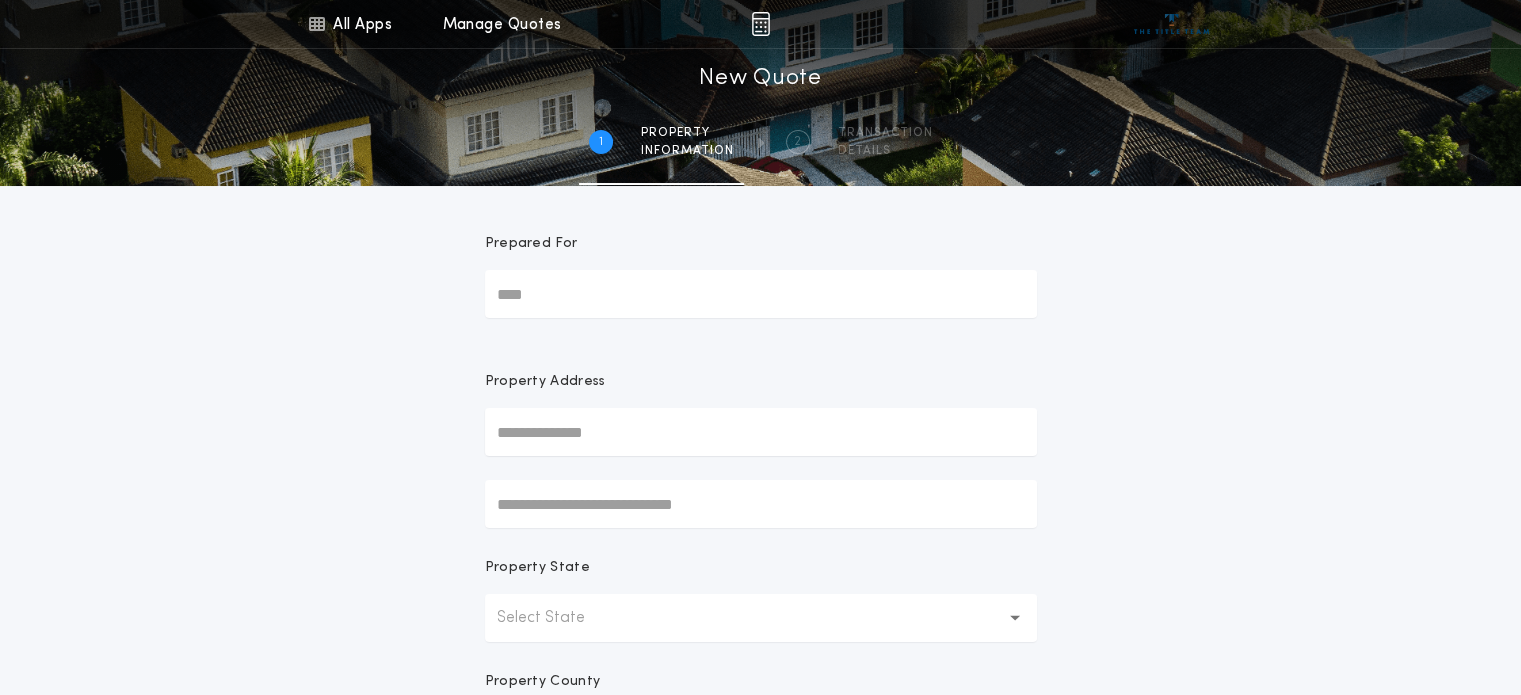 click on "Prepared For" at bounding box center (761, 294) 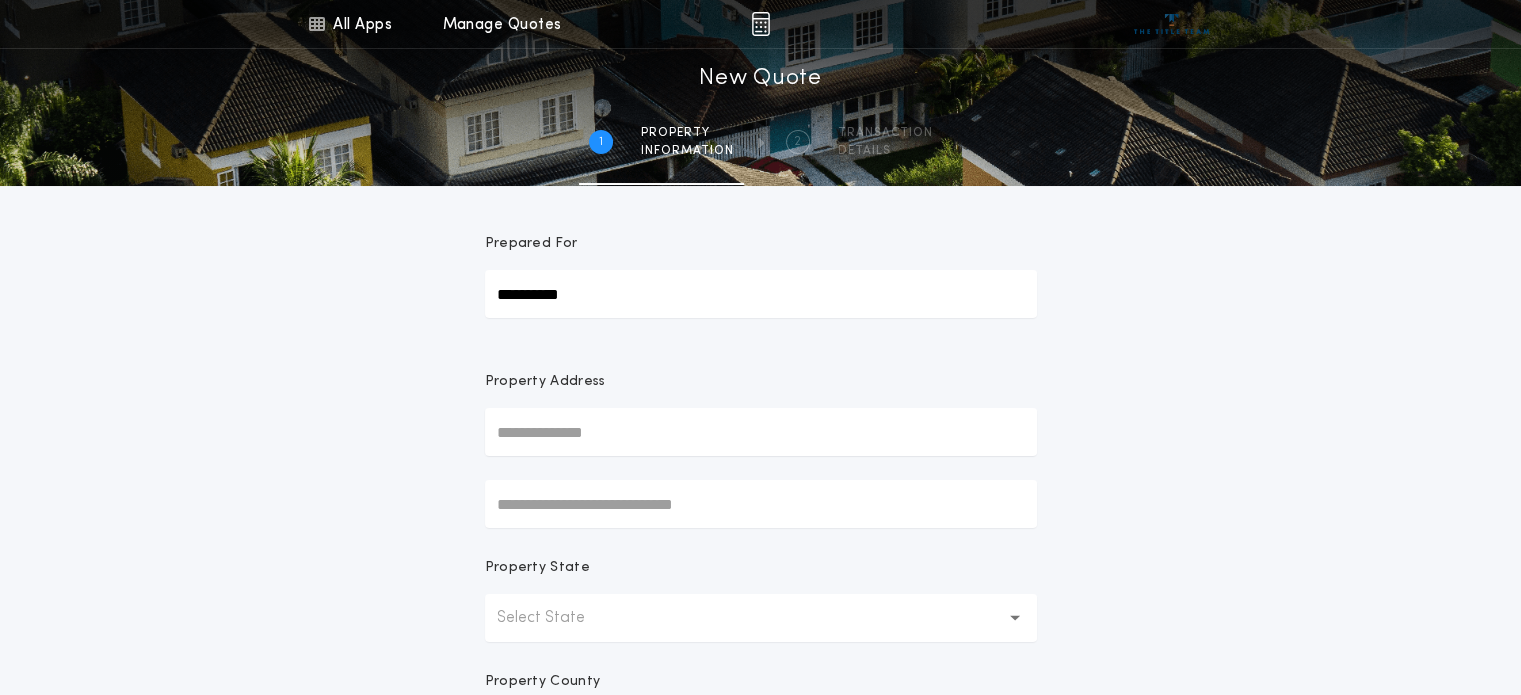 type on "**********" 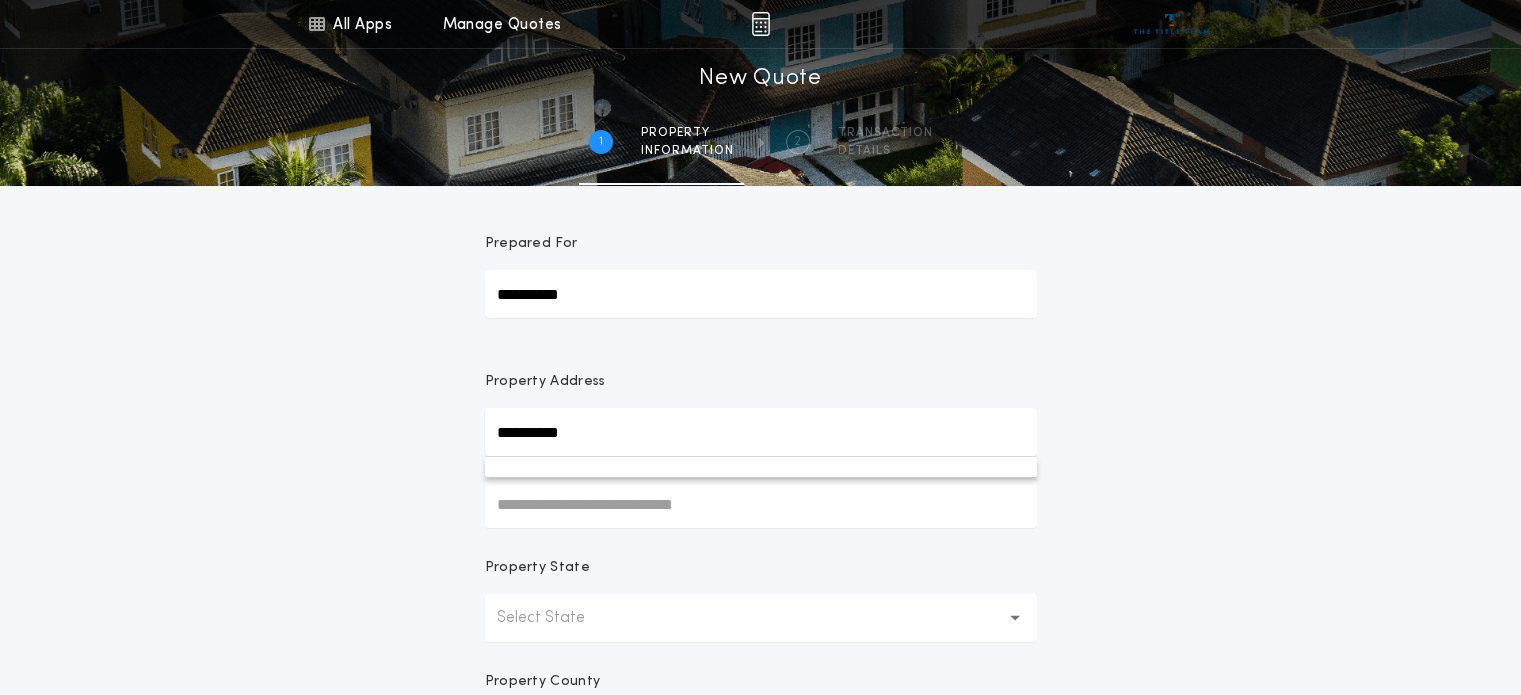 type on "**********" 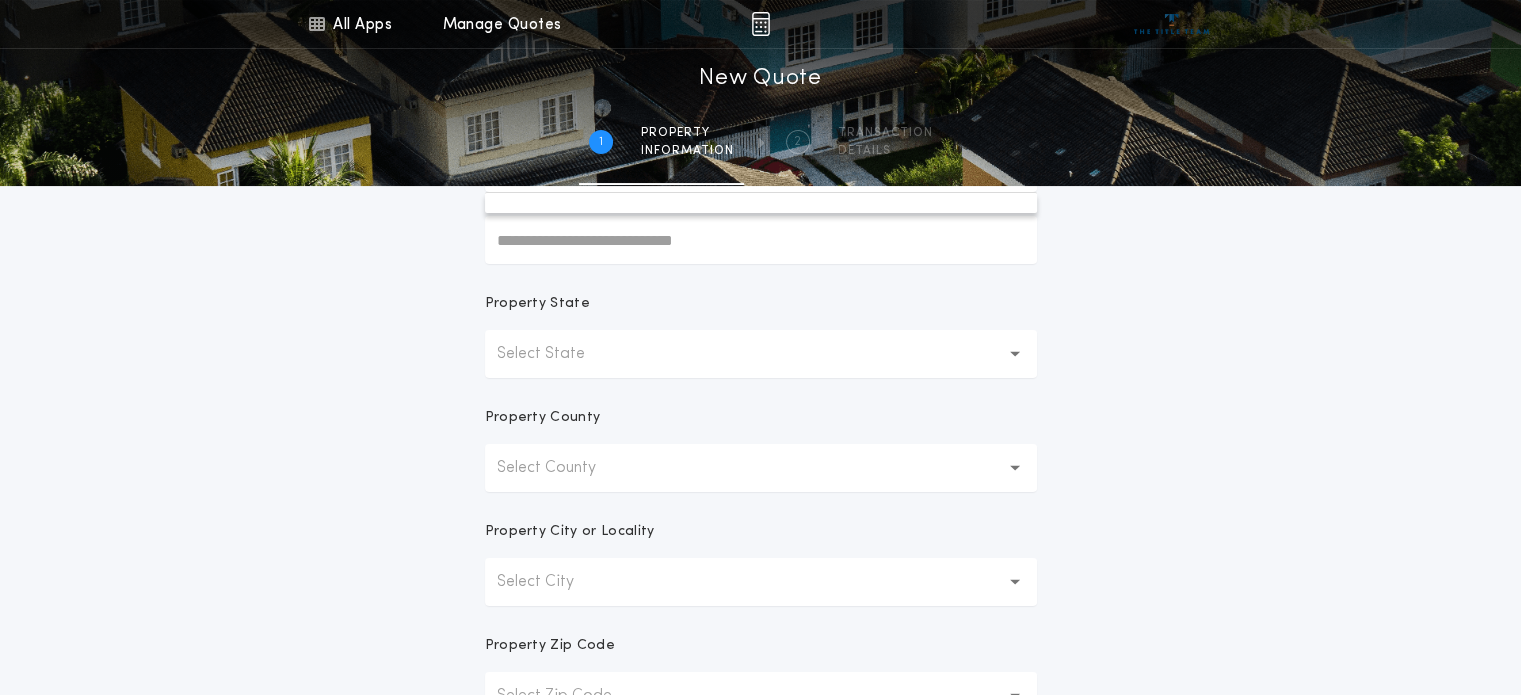 scroll, scrollTop: 300, scrollLeft: 0, axis: vertical 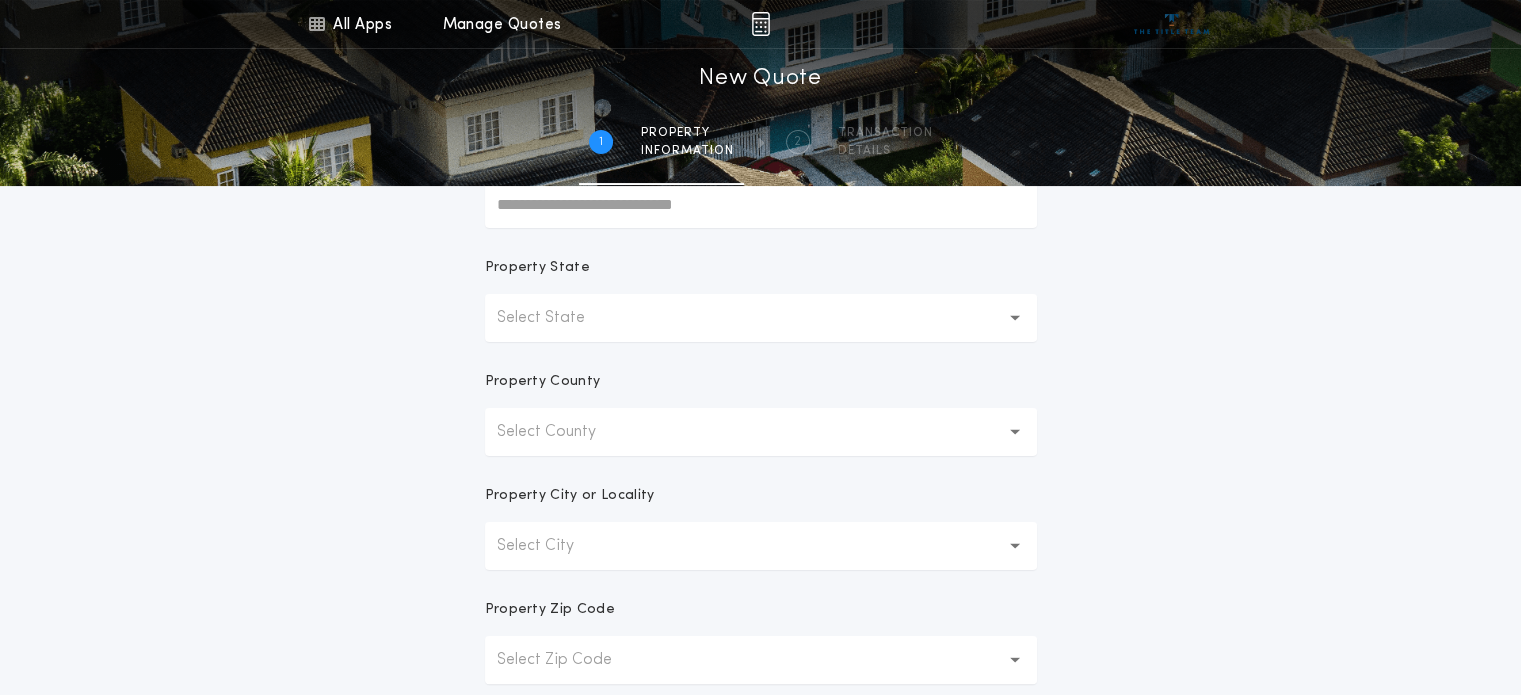 click on "Select State" at bounding box center [557, 318] 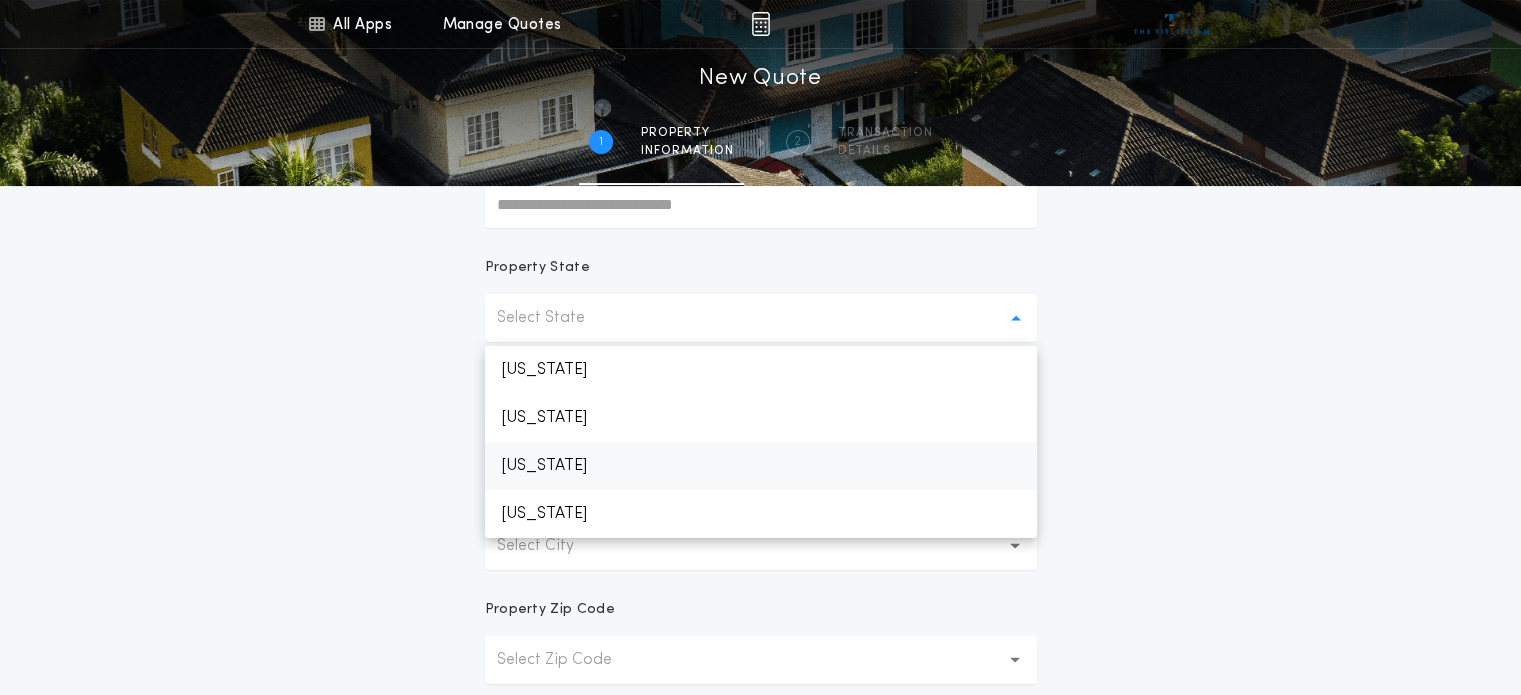 click on "[US_STATE]" at bounding box center (761, 466) 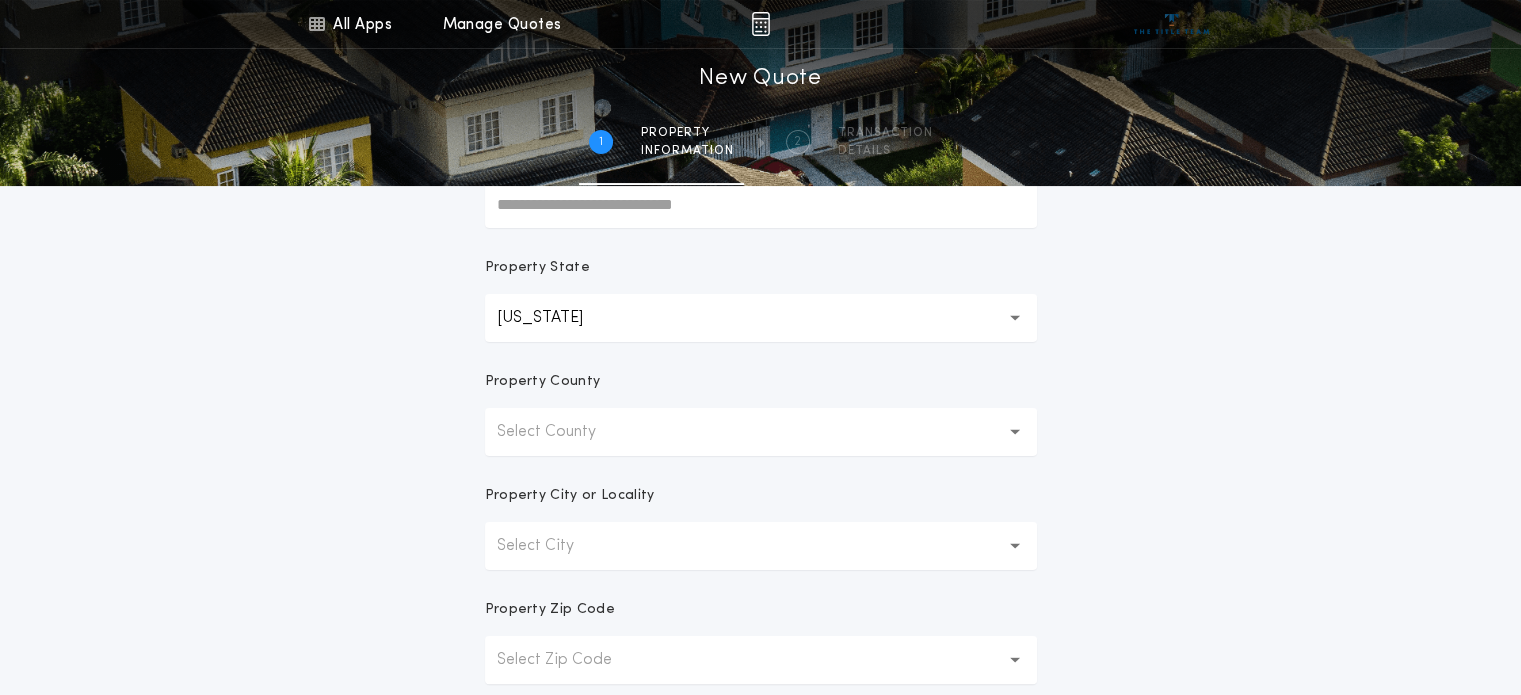 scroll, scrollTop: 200, scrollLeft: 0, axis: vertical 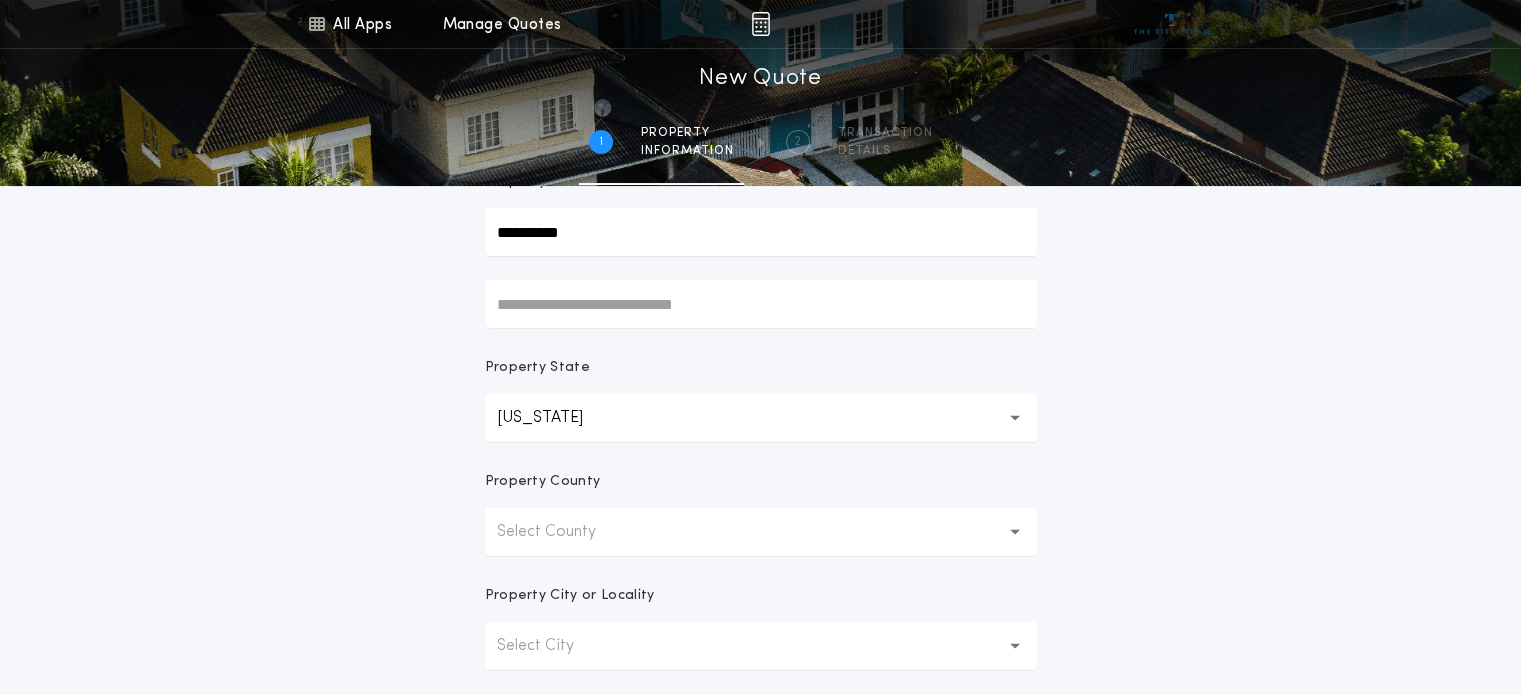 click on "Select County" at bounding box center (562, 532) 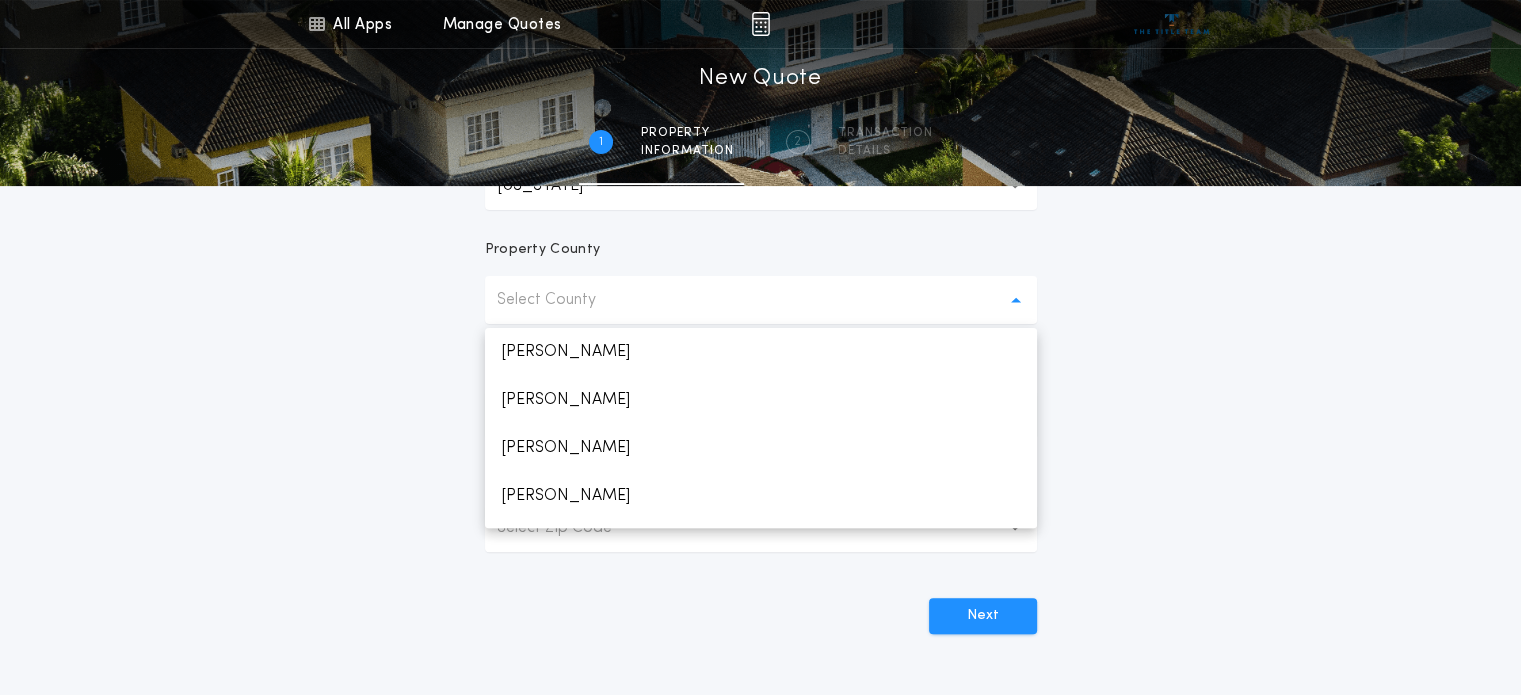 scroll, scrollTop: 500, scrollLeft: 0, axis: vertical 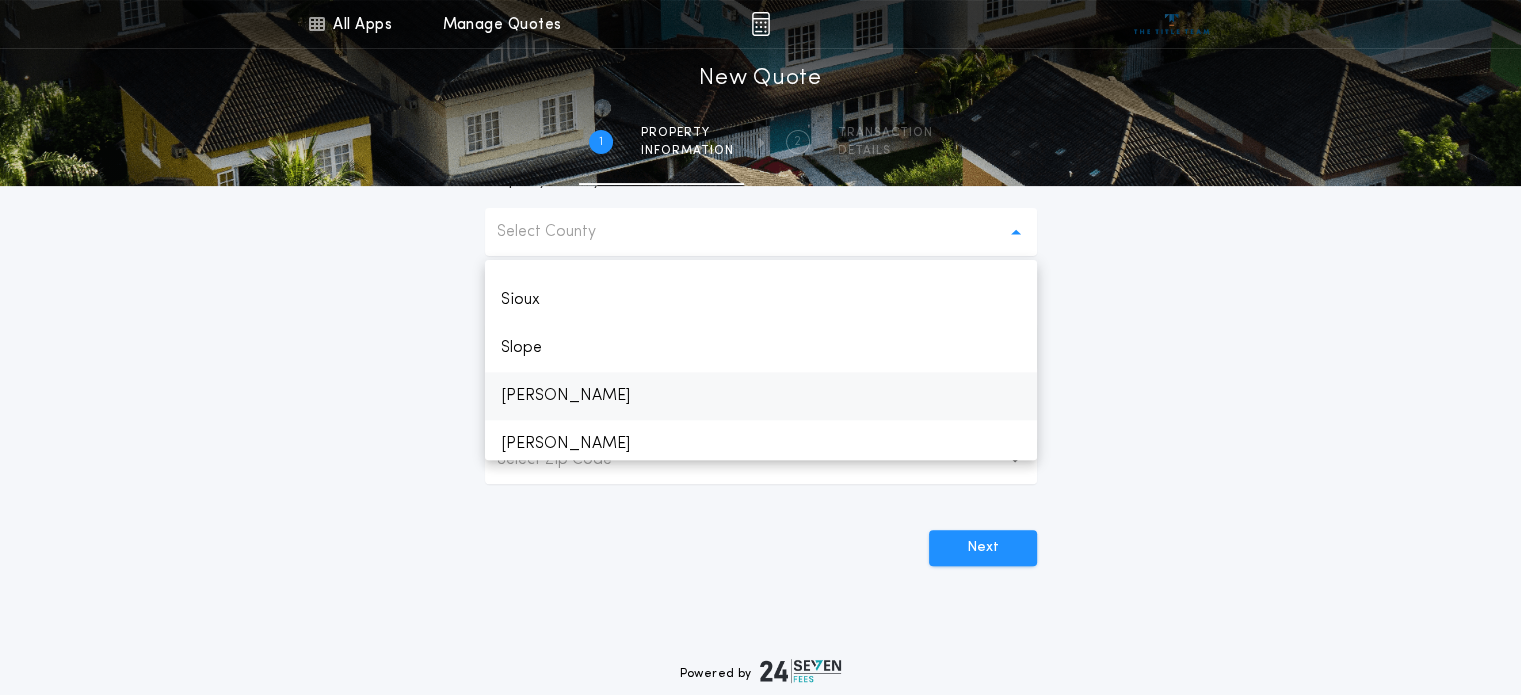 click on "[PERSON_NAME]" at bounding box center [761, 396] 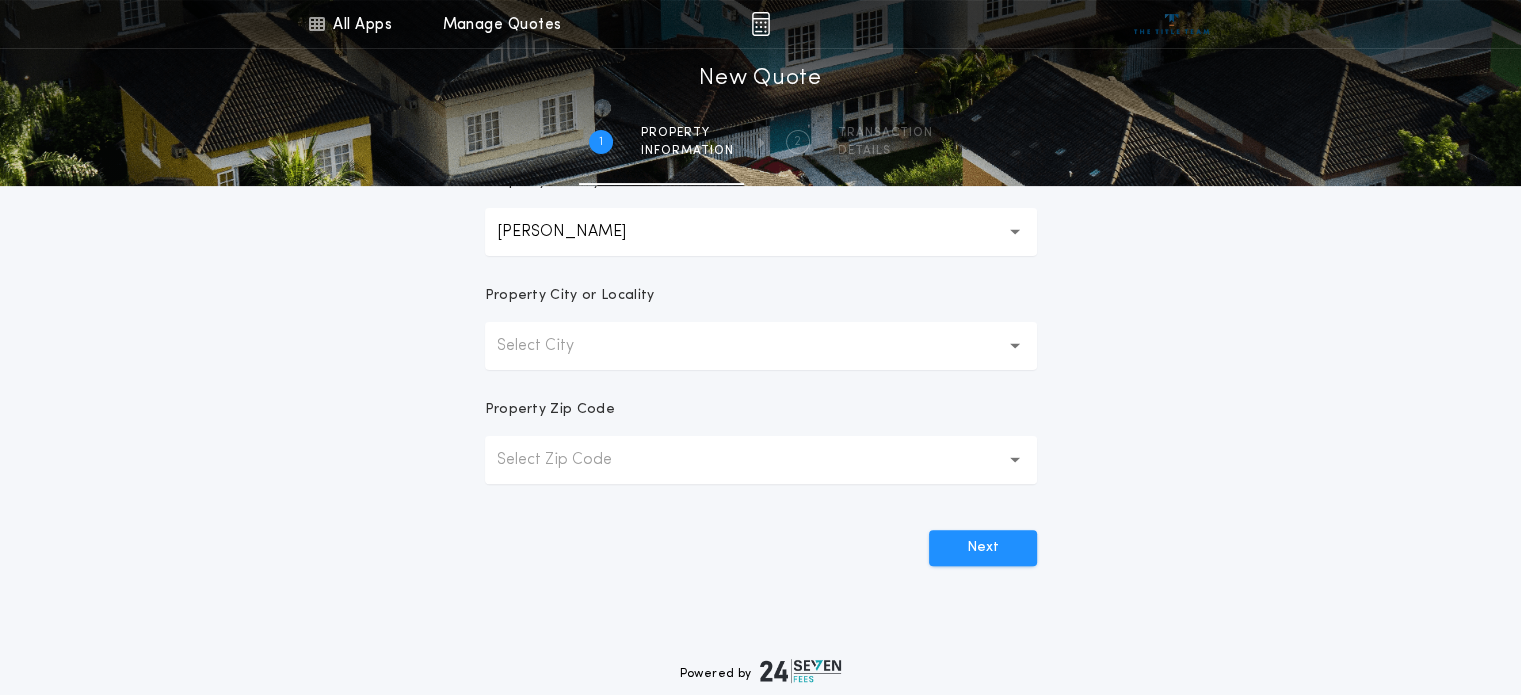 click on "Select City" at bounding box center [551, 346] 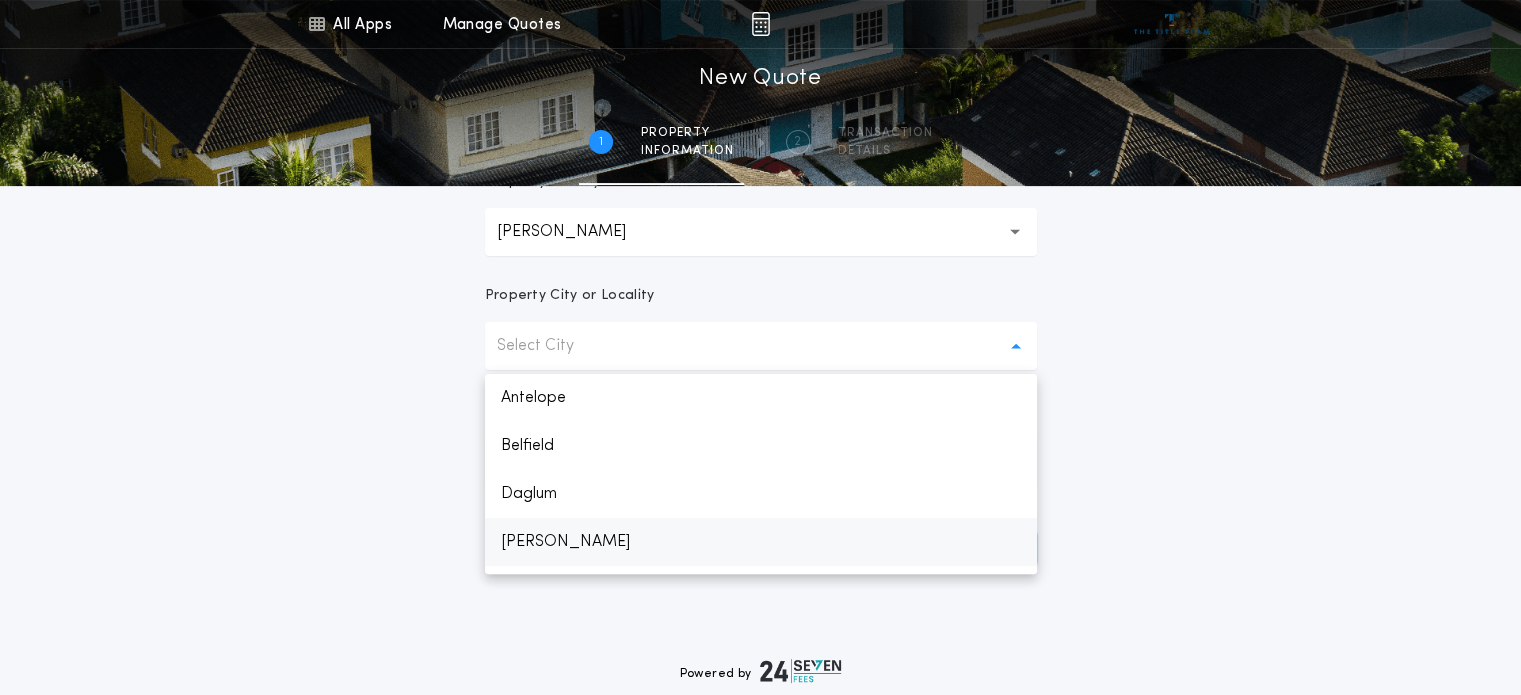 click on "[PERSON_NAME]" at bounding box center [761, 542] 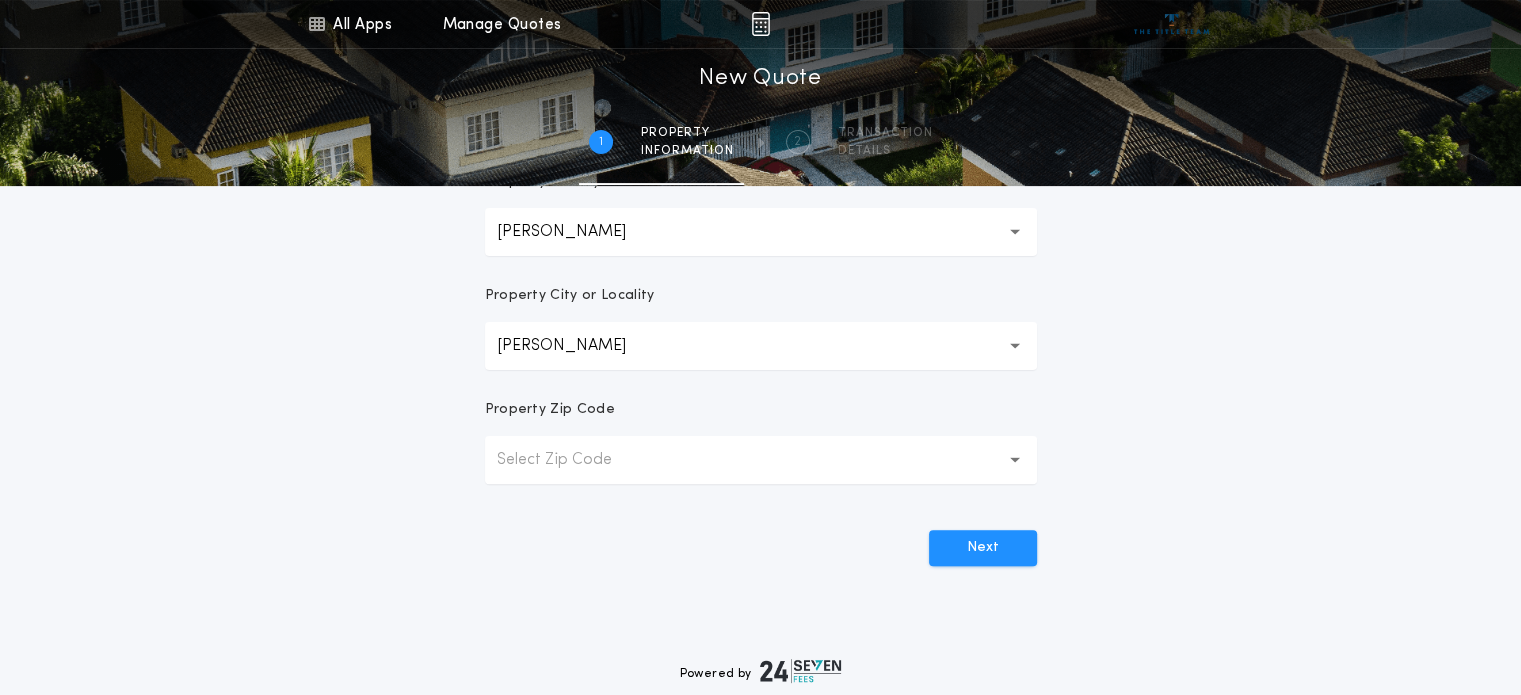 click on "Select Zip Code" at bounding box center (570, 460) 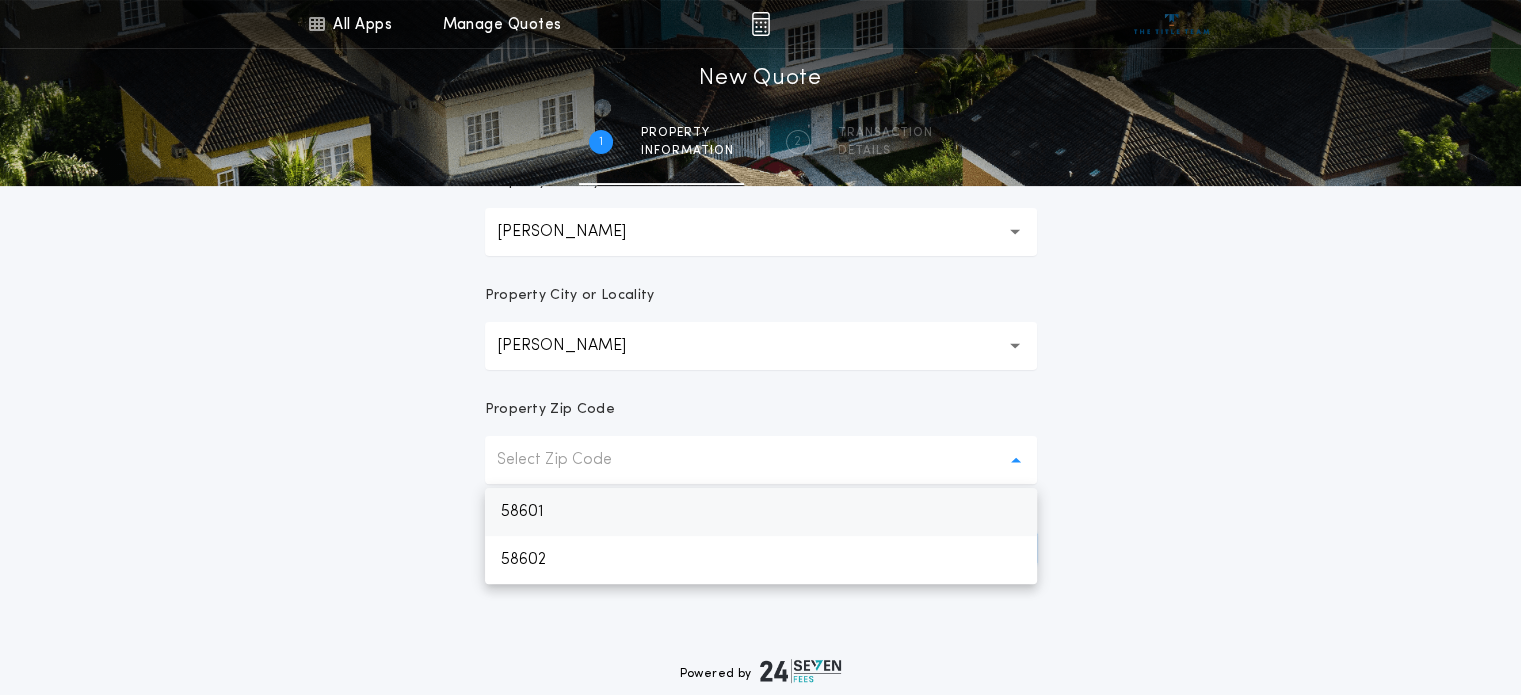 click on "58601" at bounding box center [761, 512] 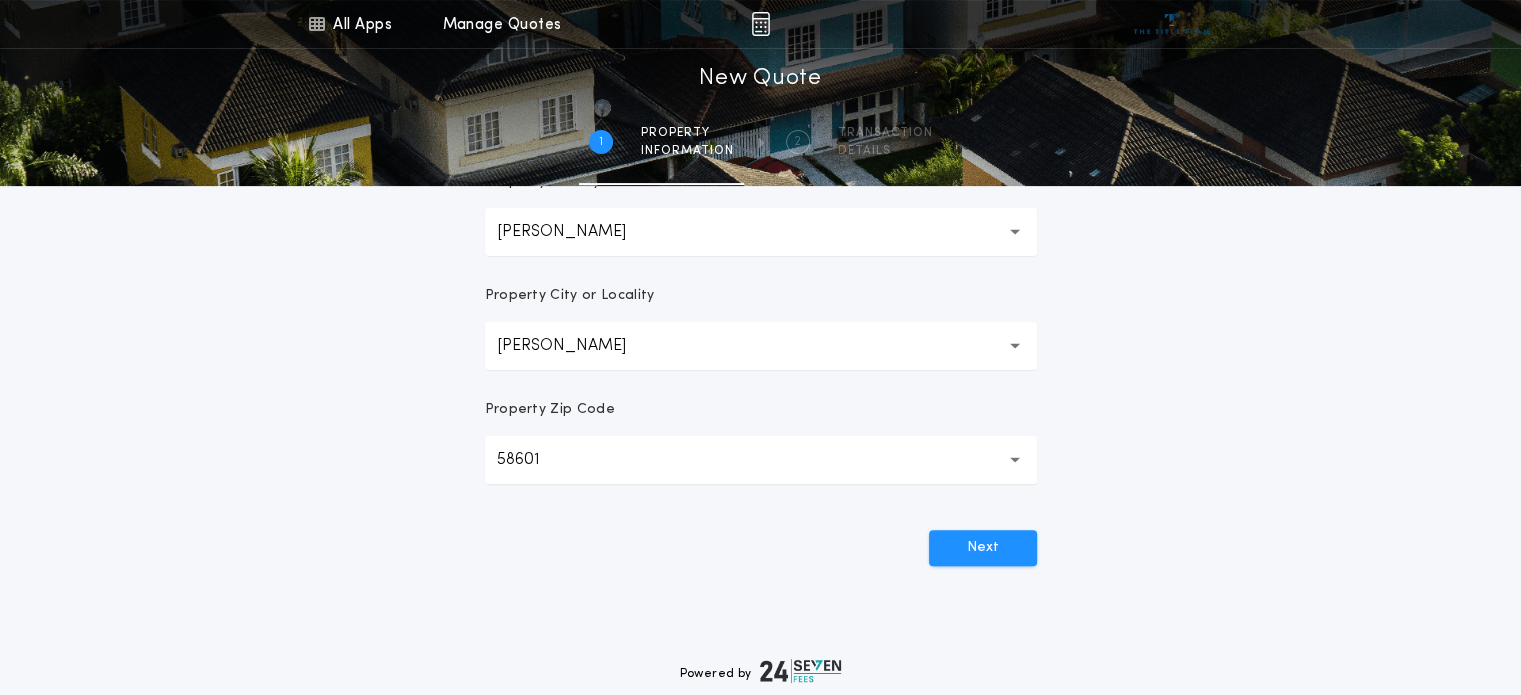 click on "**********" at bounding box center (760, 71) 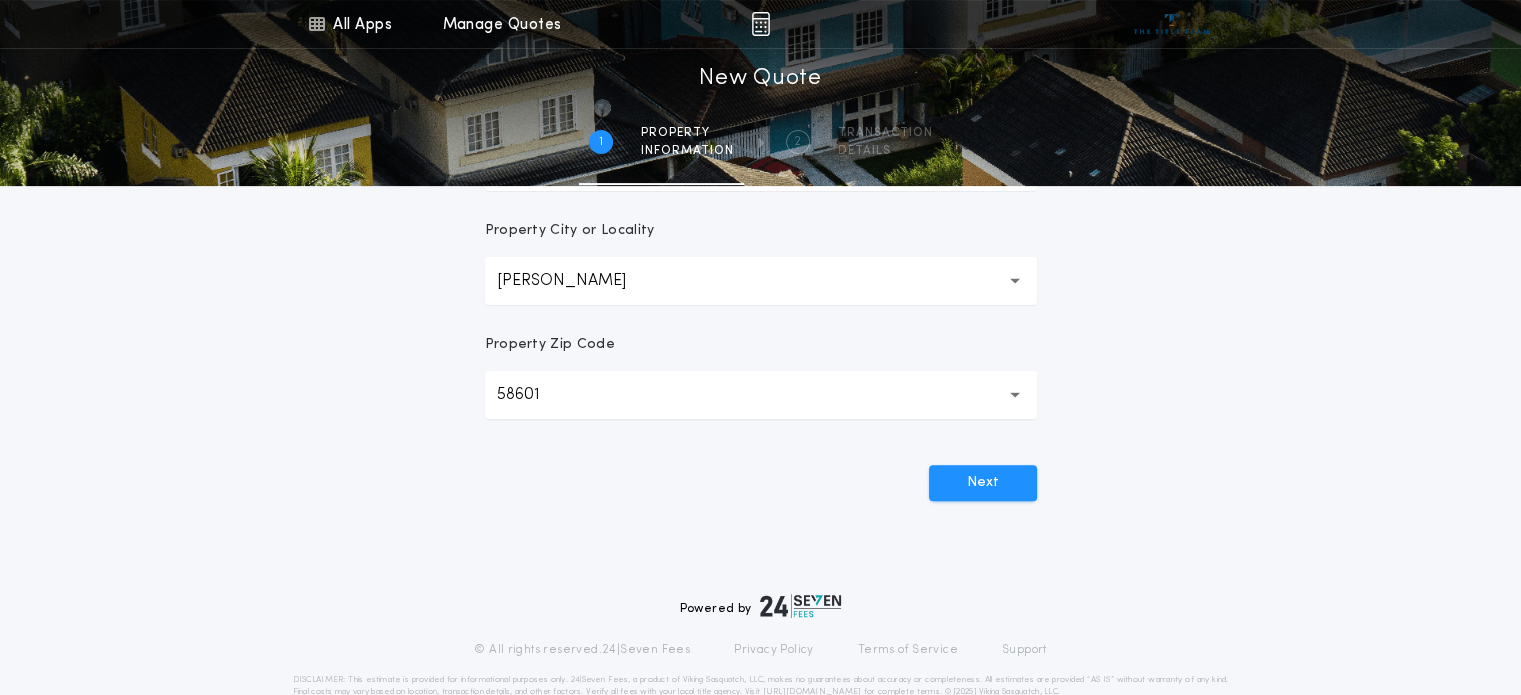 scroll, scrollTop: 600, scrollLeft: 0, axis: vertical 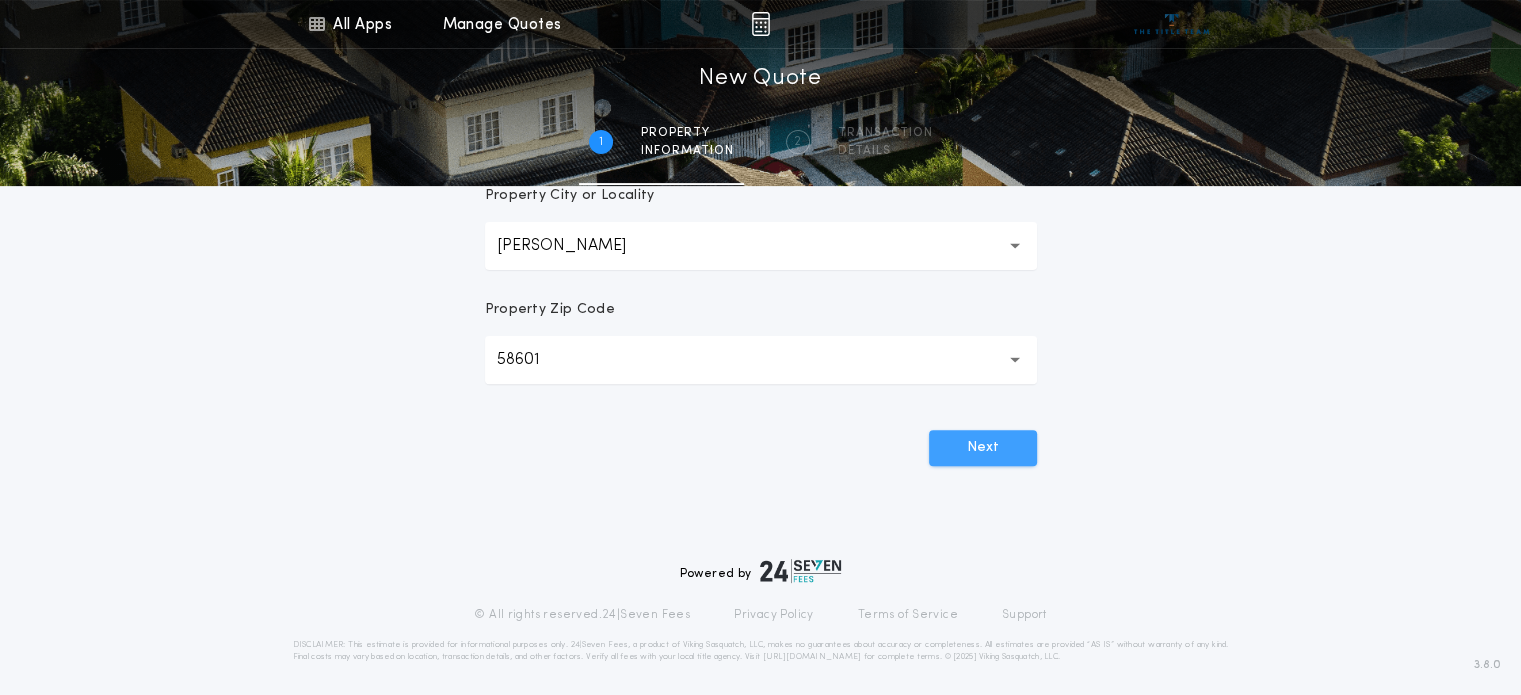 click on "Next" at bounding box center (983, 448) 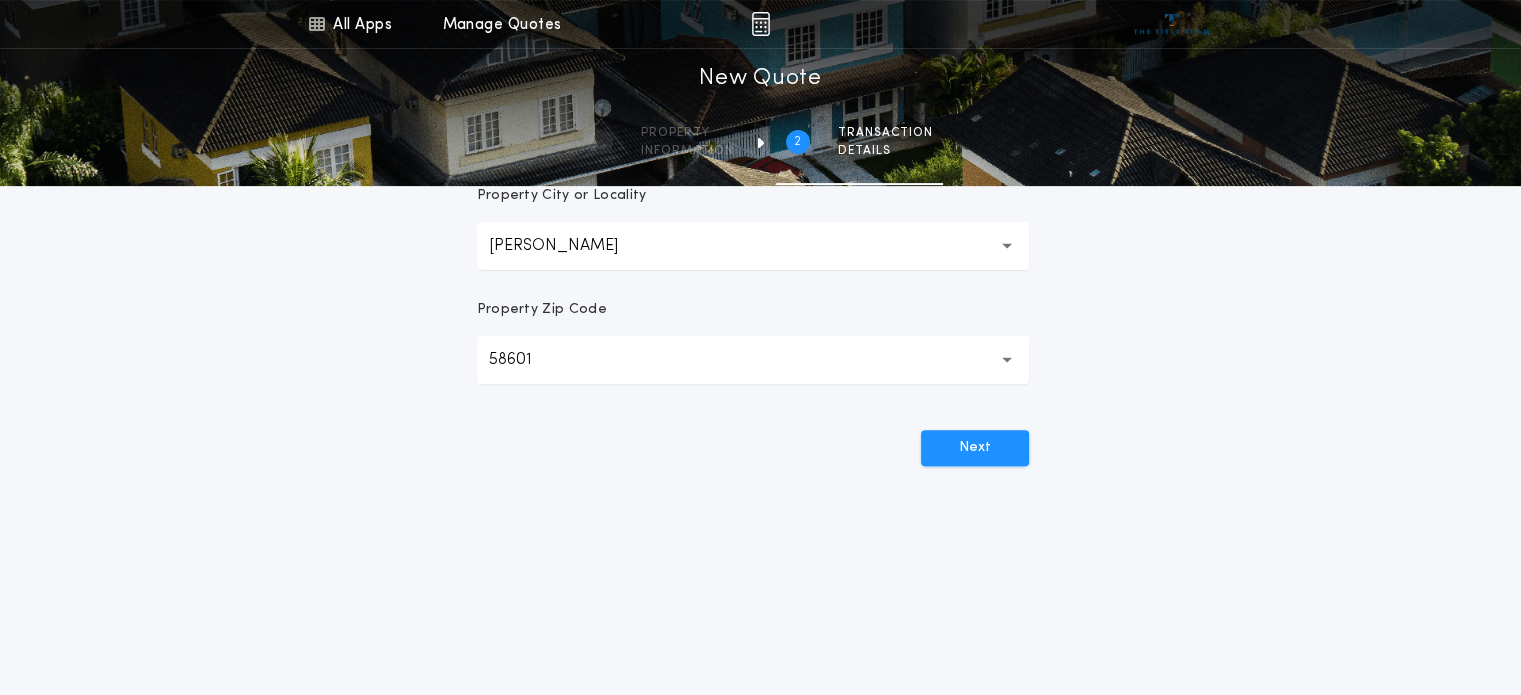 scroll, scrollTop: 0, scrollLeft: 0, axis: both 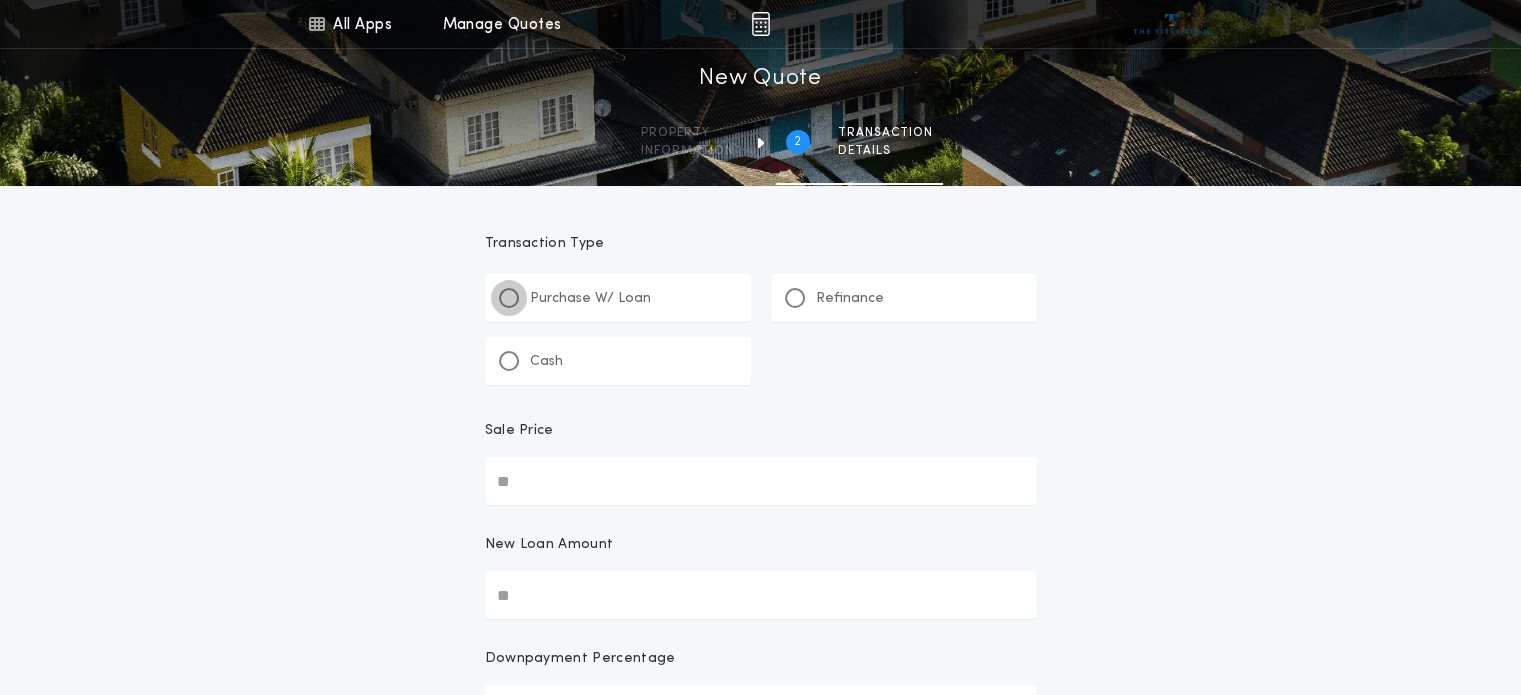 click at bounding box center [509, 298] 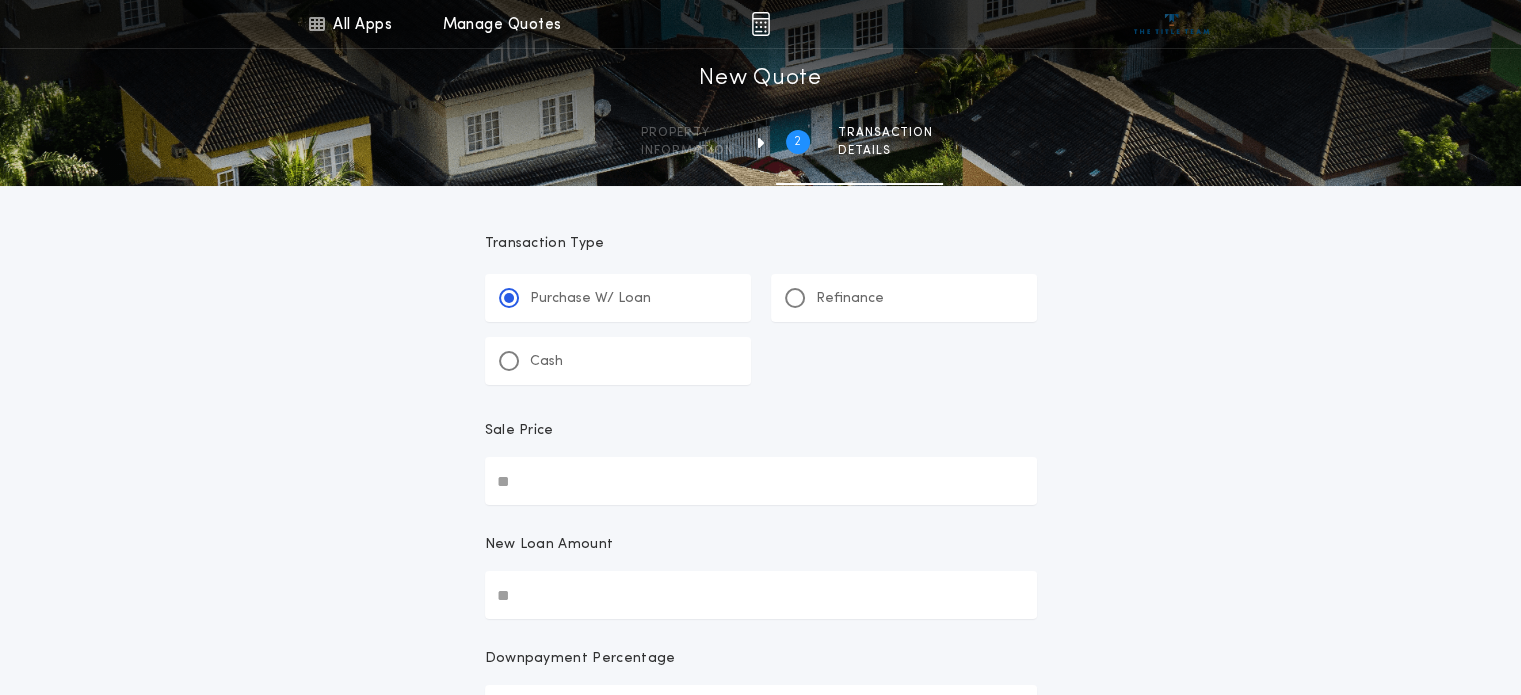 click on "Sale Price" at bounding box center (761, 481) 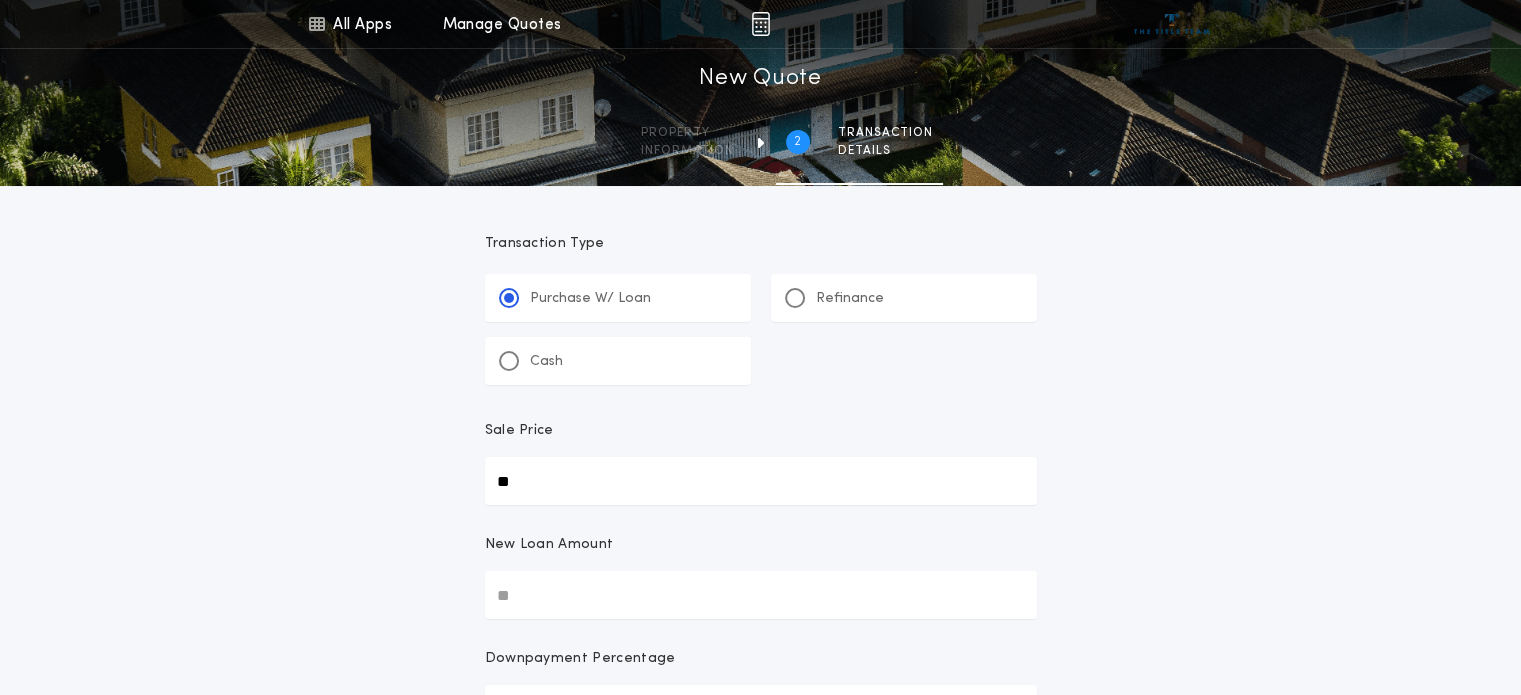 type on "**" 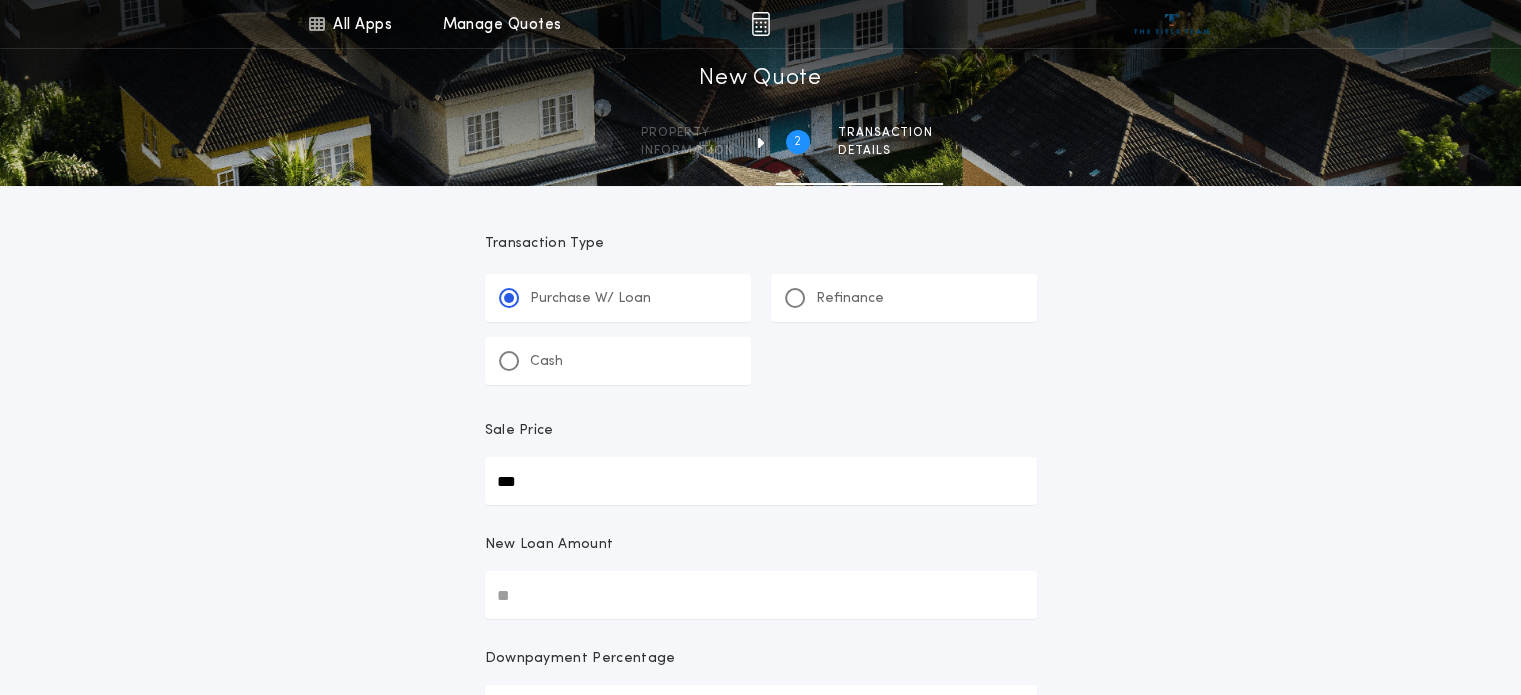 type on "***" 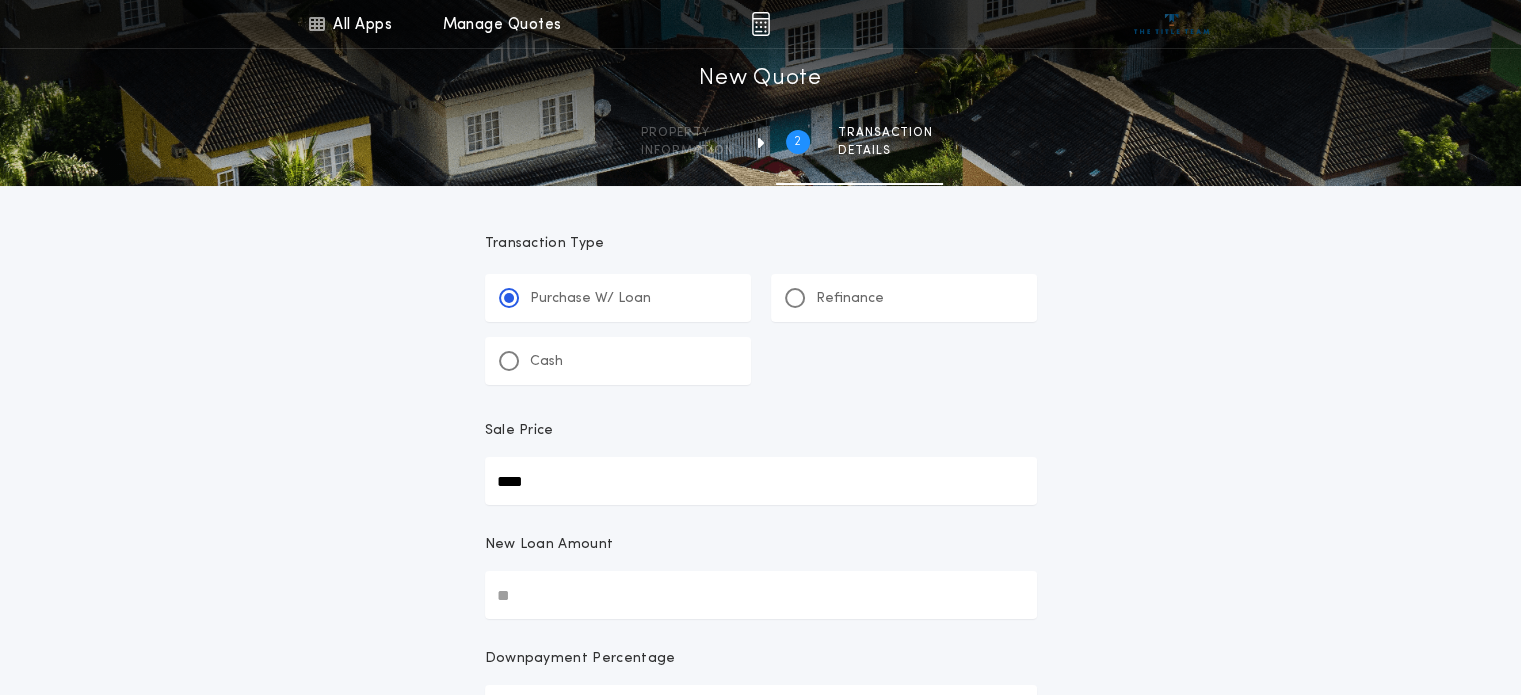 type on "****" 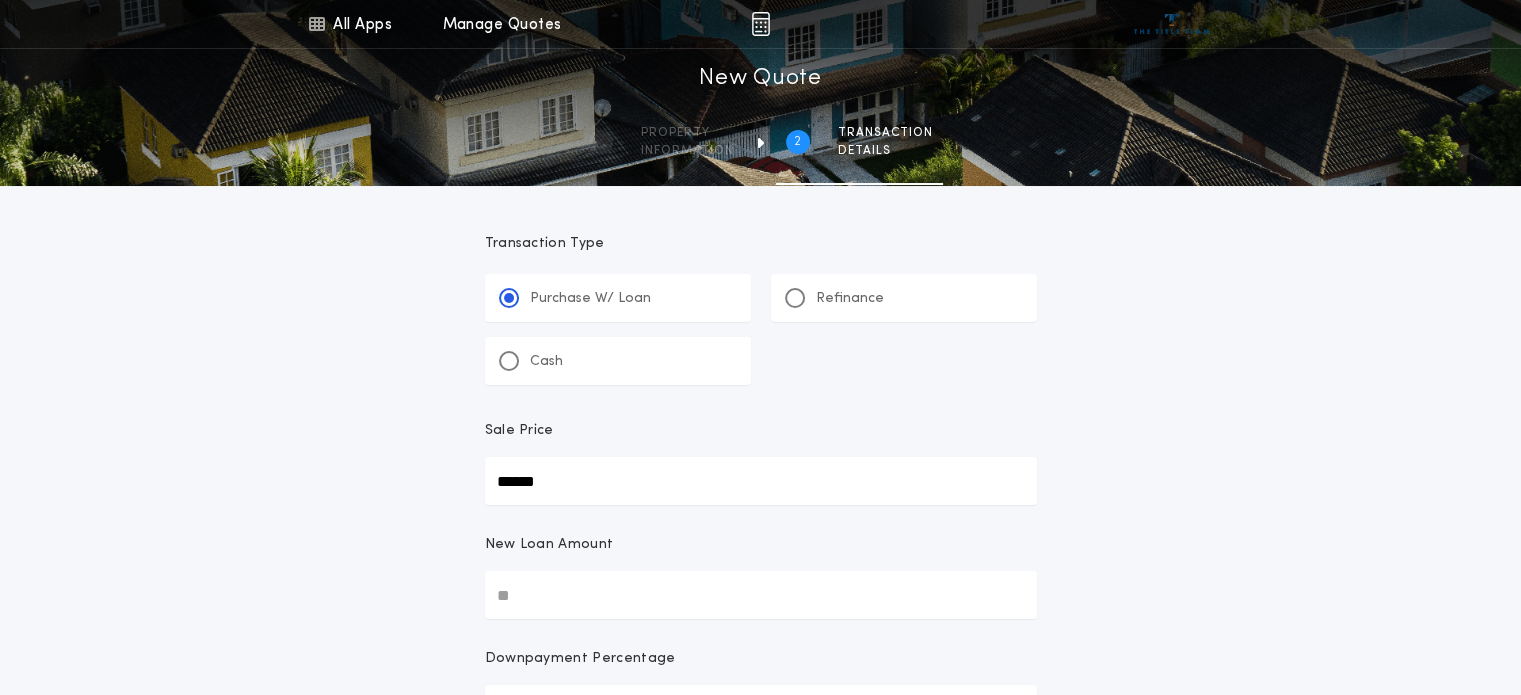 type on "******" 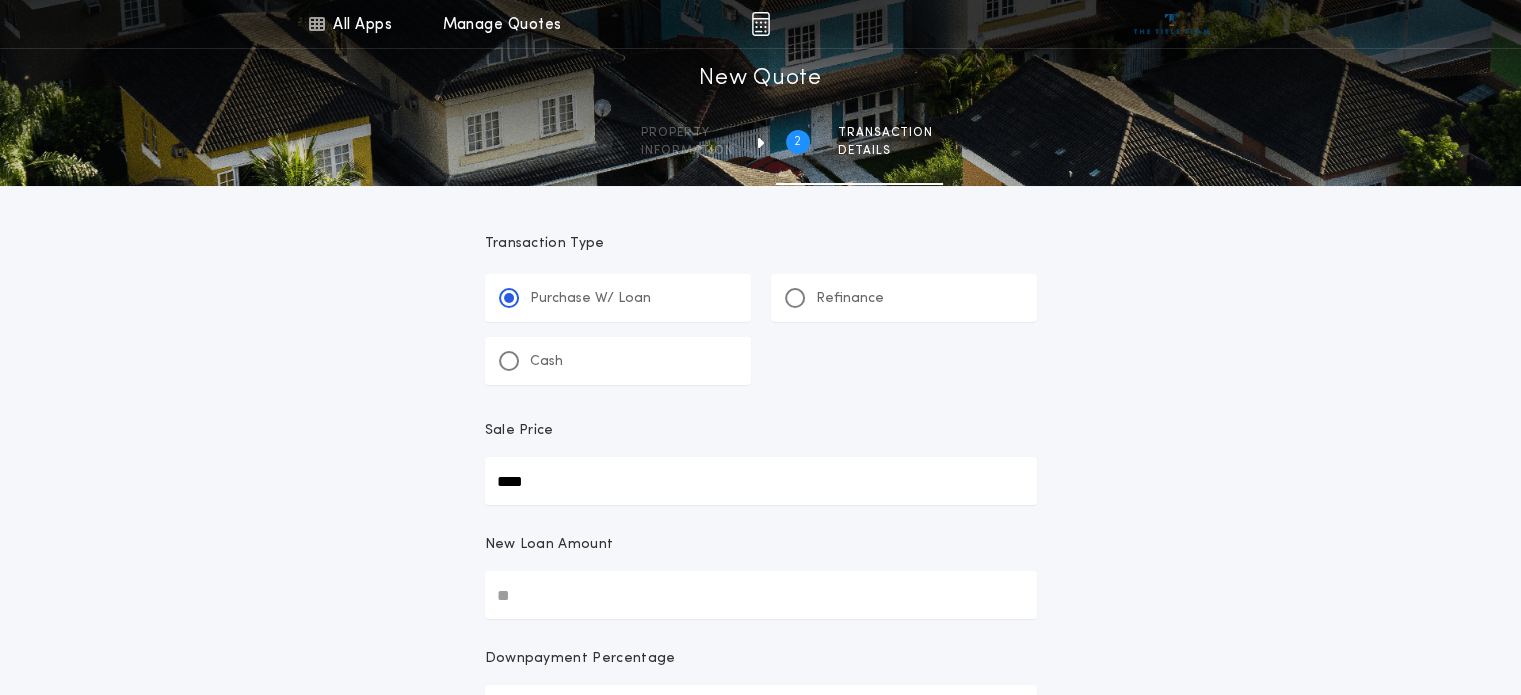 type on "****" 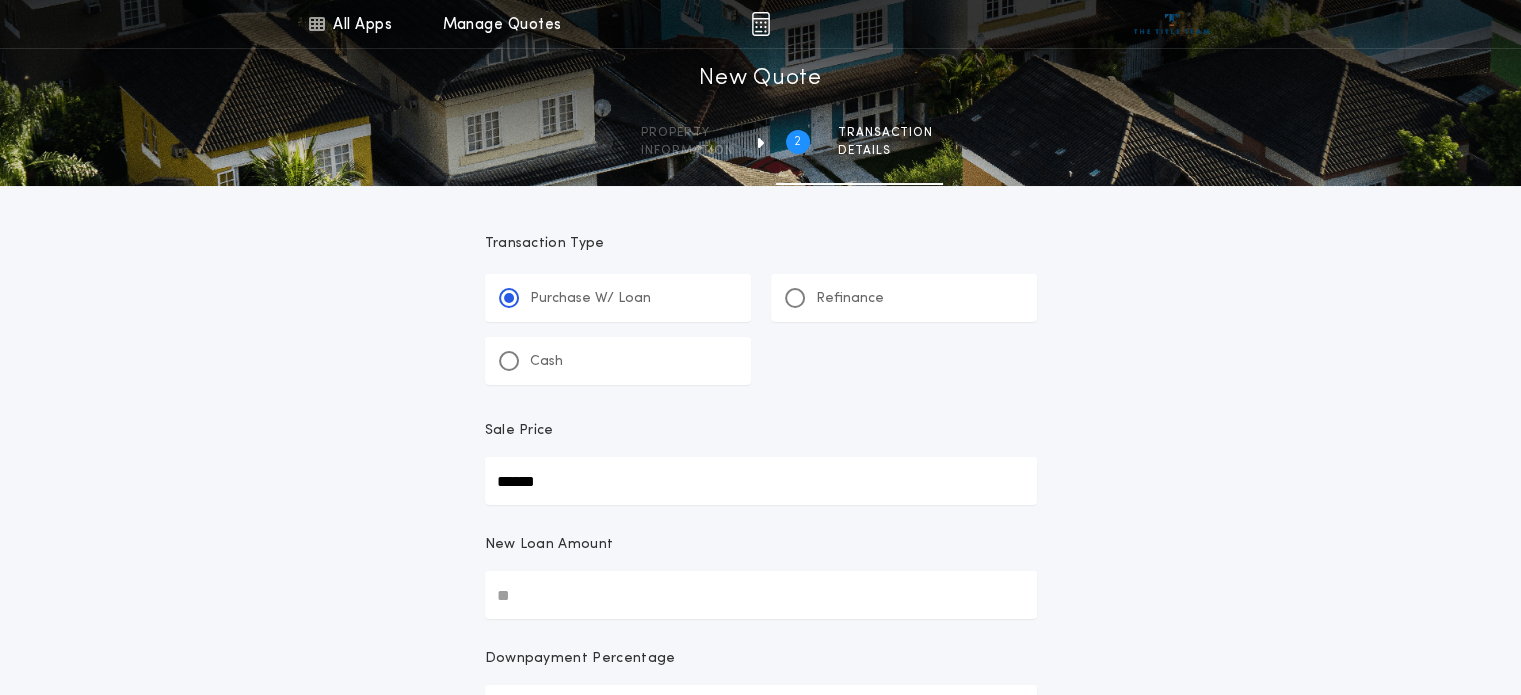 type on "******" 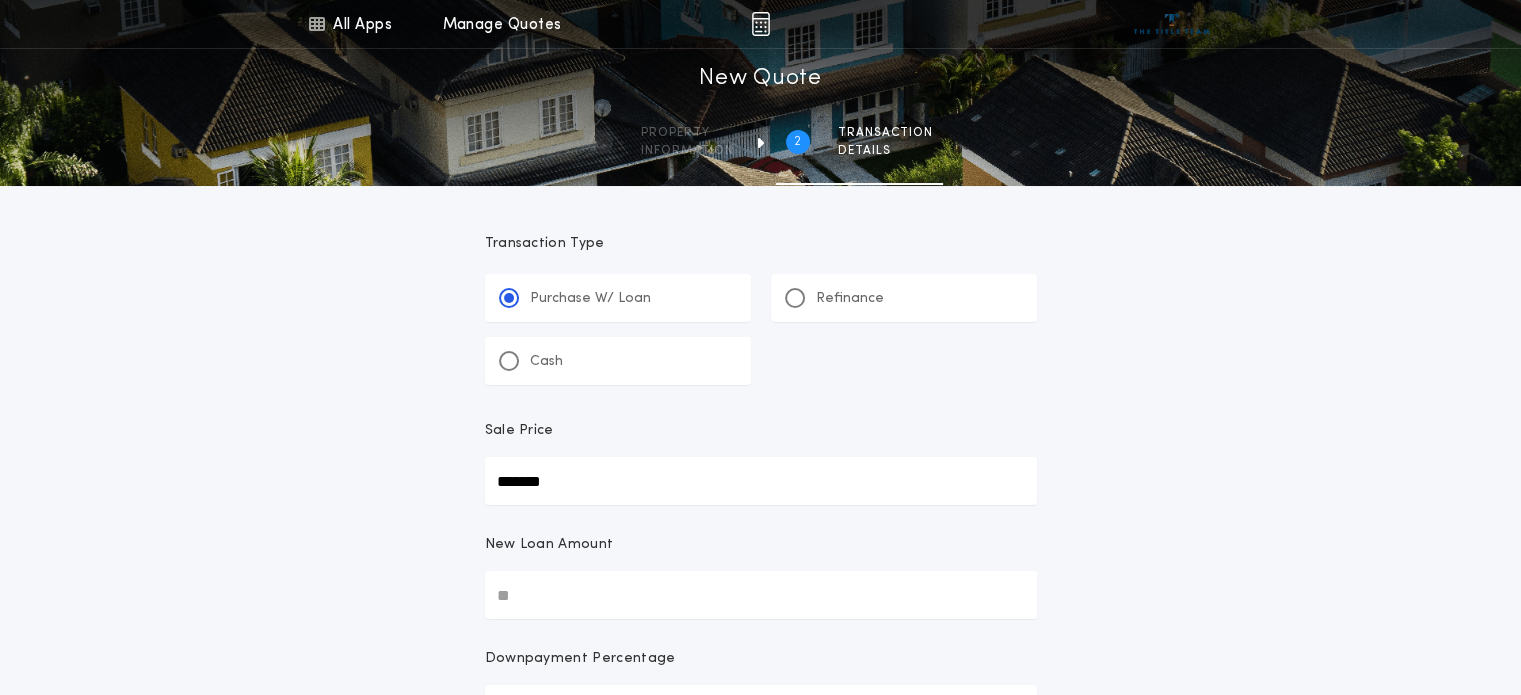 type on "*******" 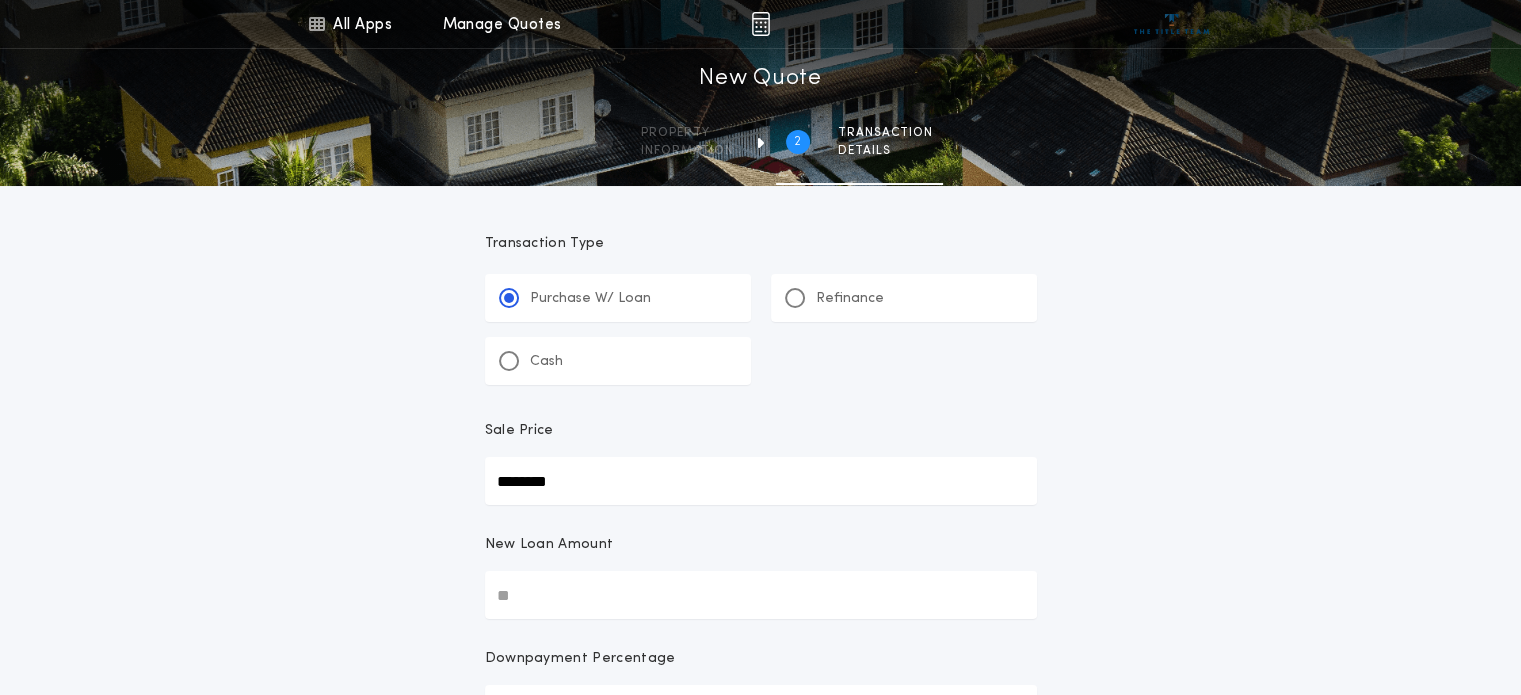 type on "********" 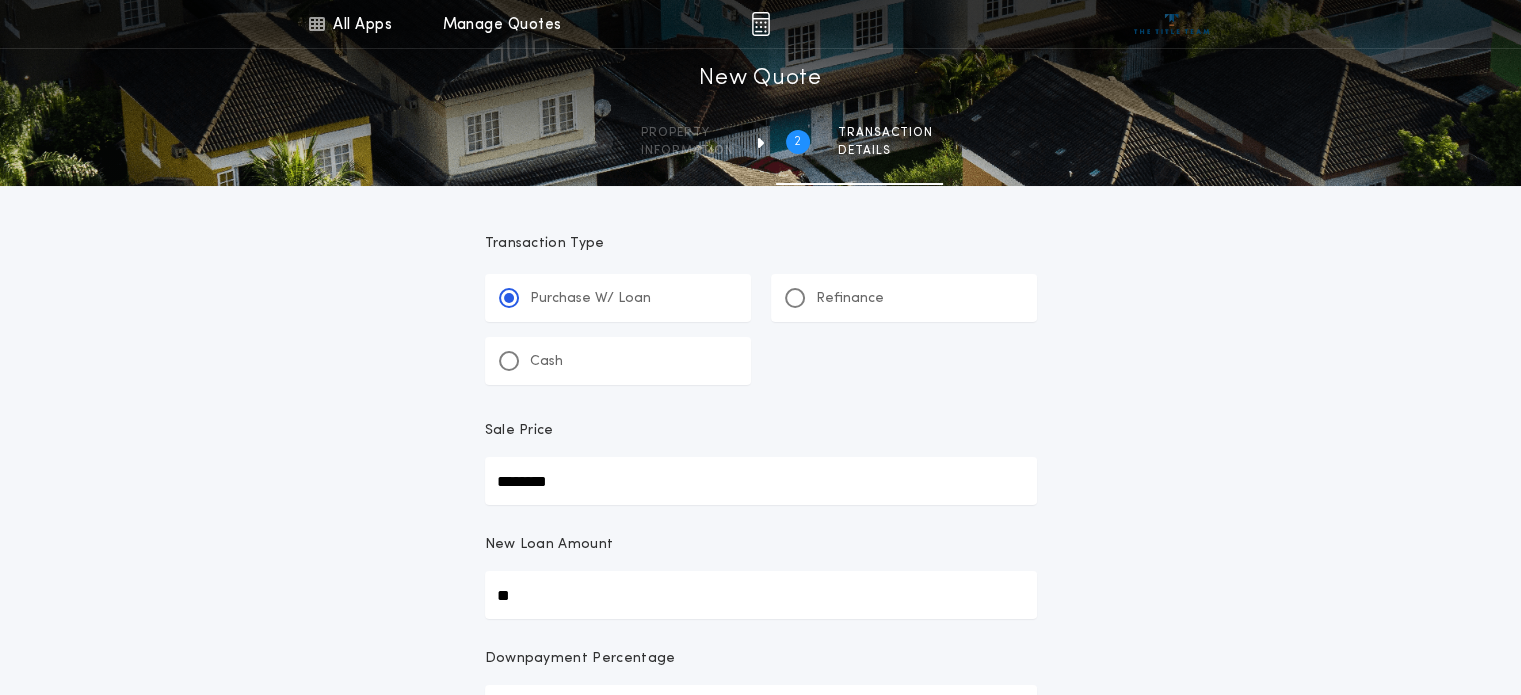 type on "*****" 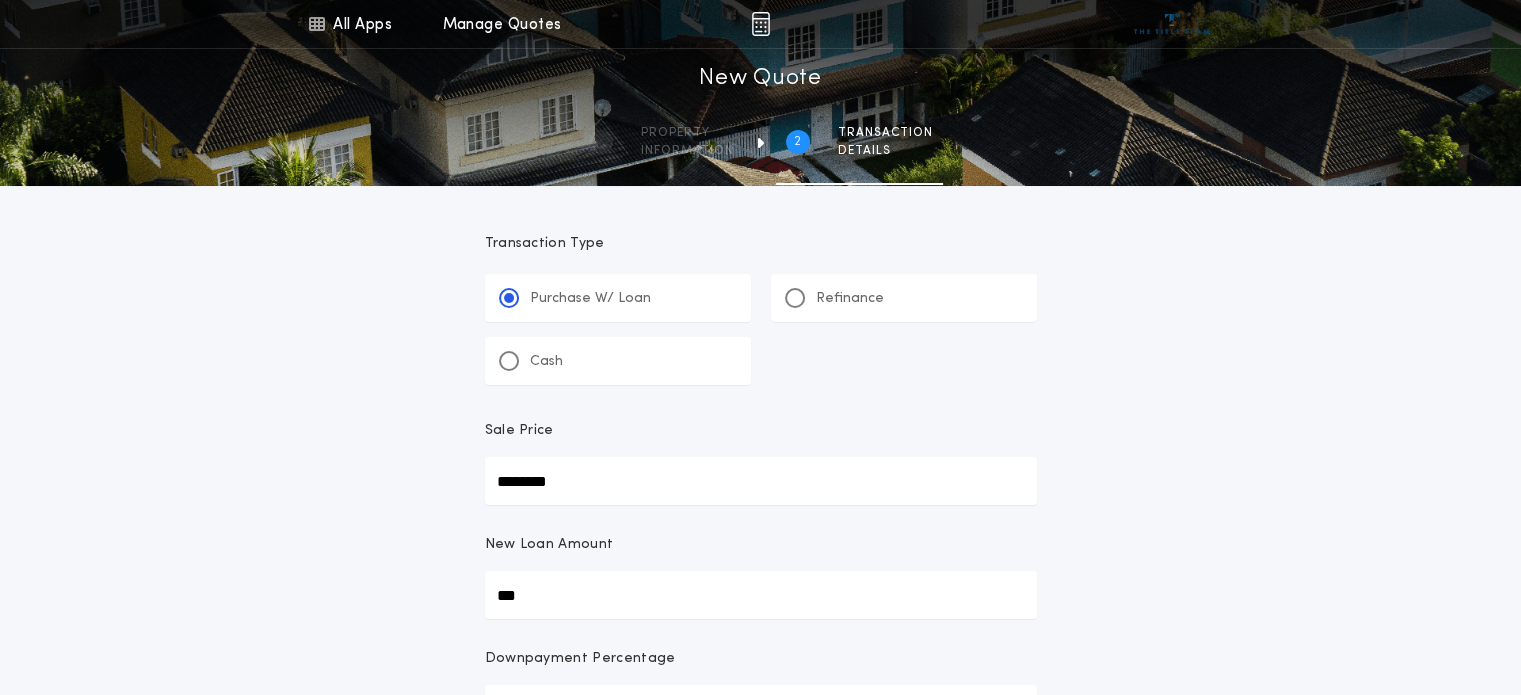 type on "****" 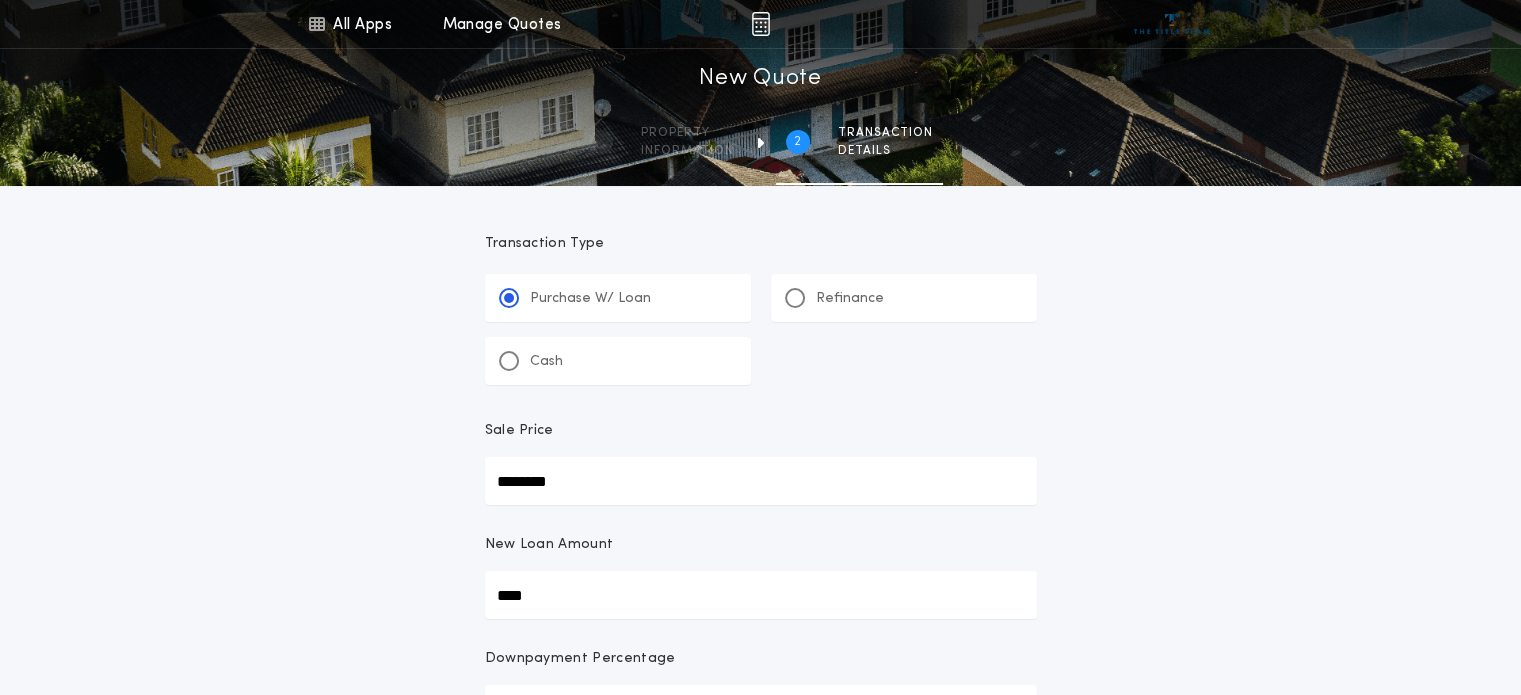 type on "******" 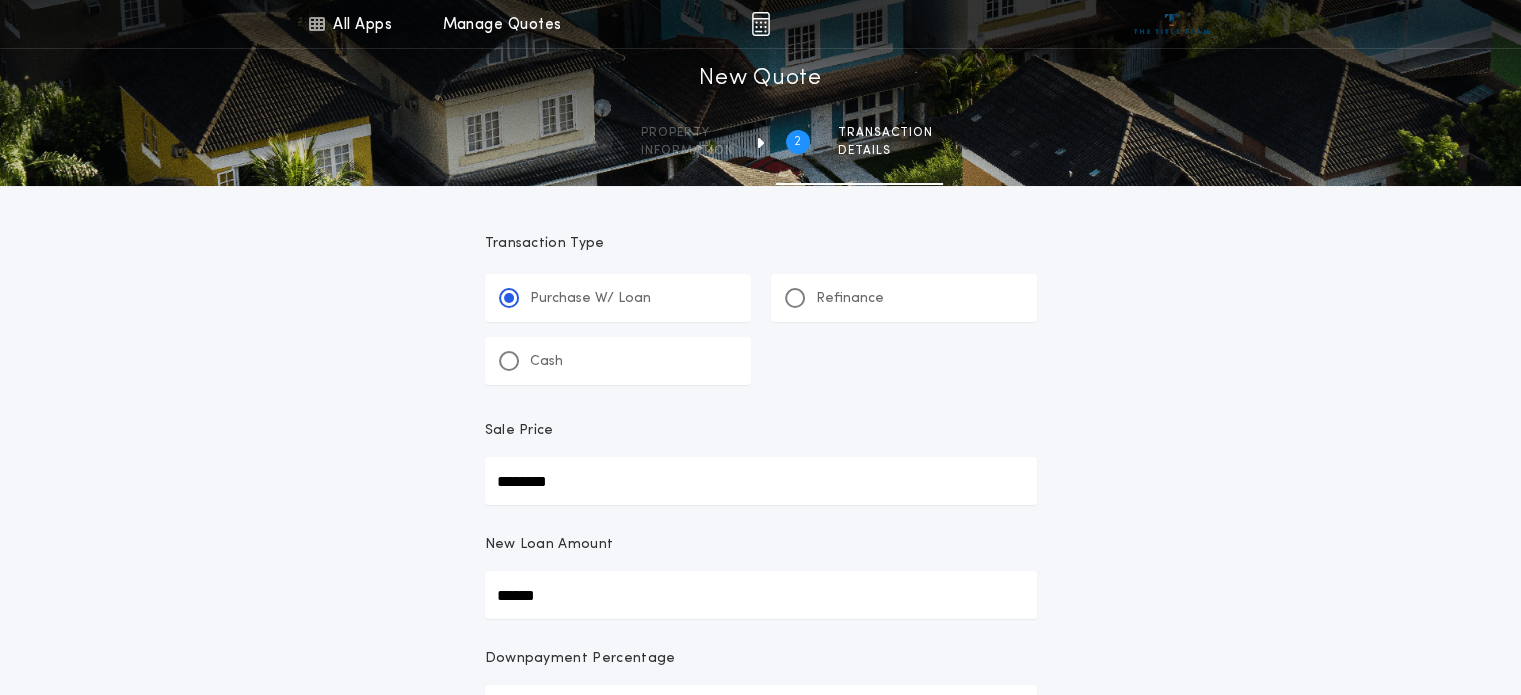 type on "*******" 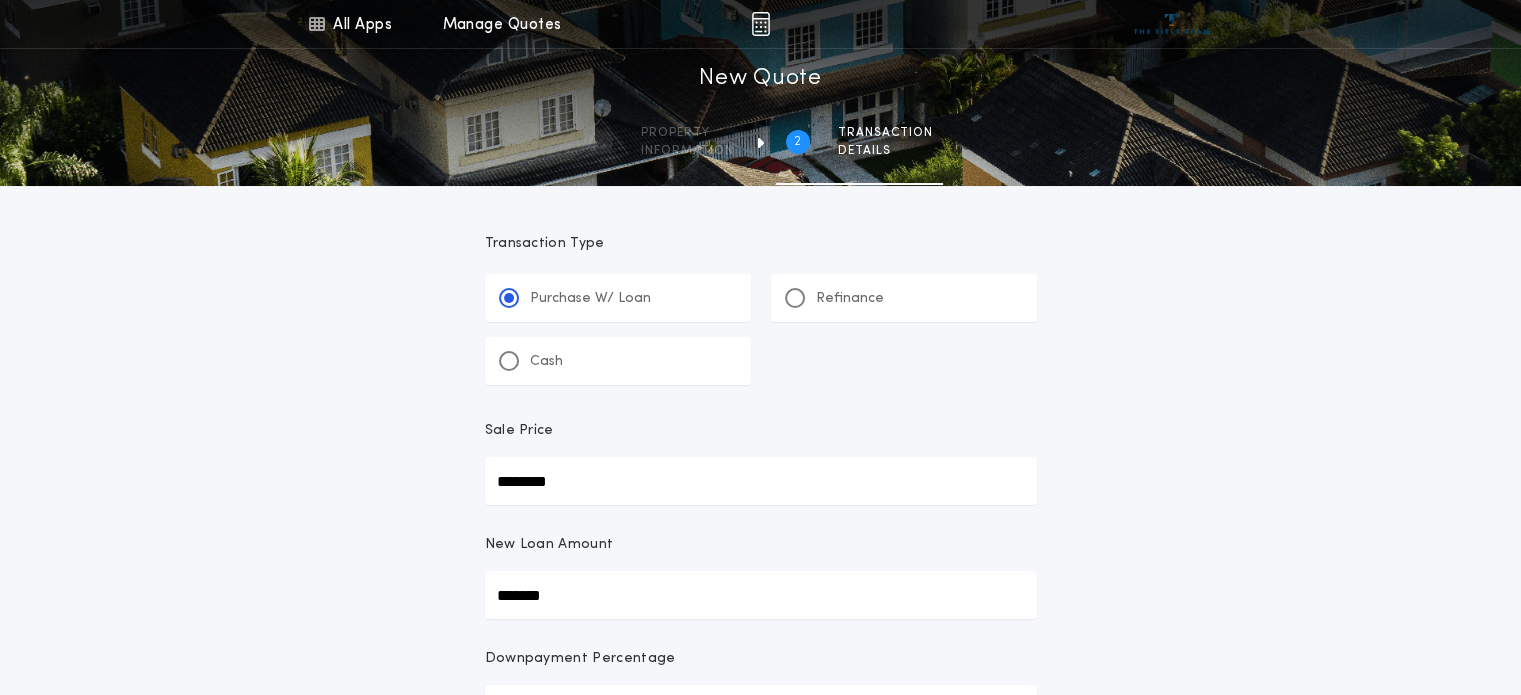 type on "********" 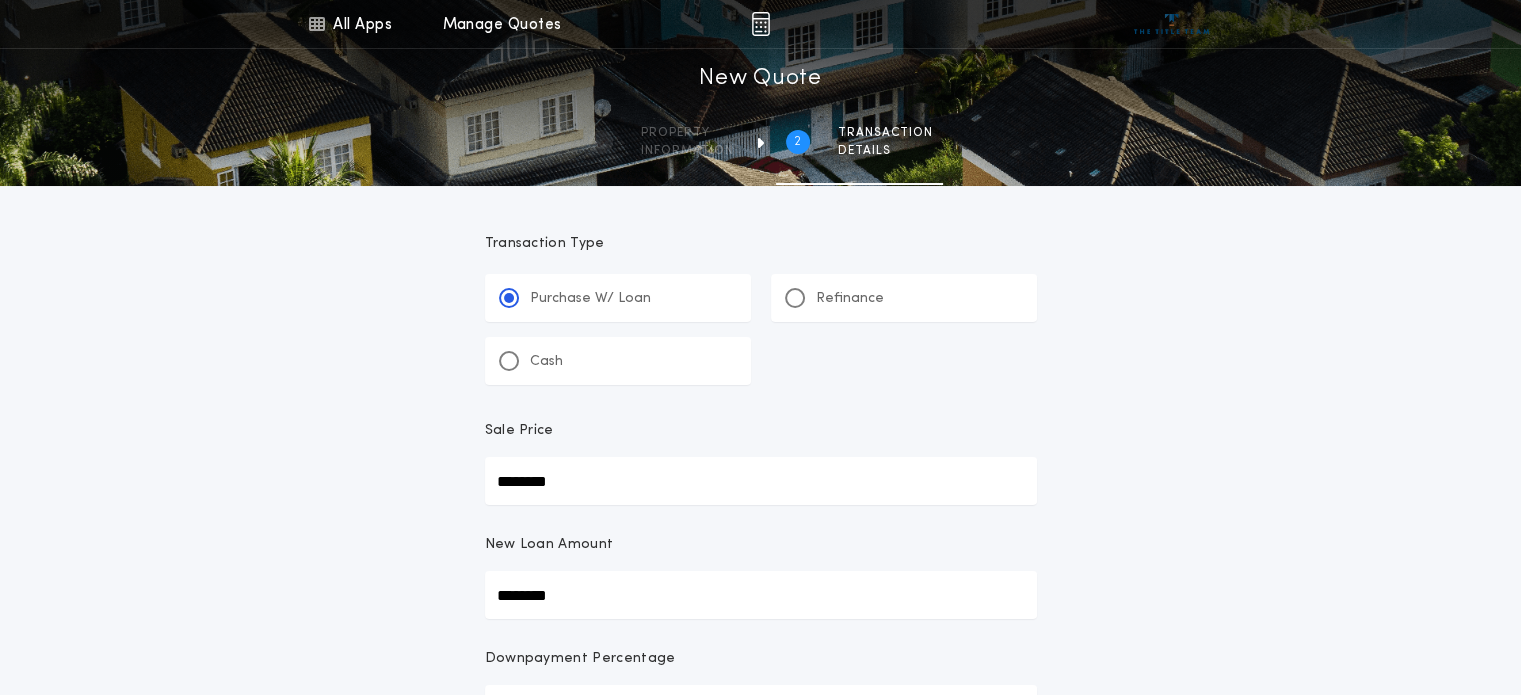 type on "********" 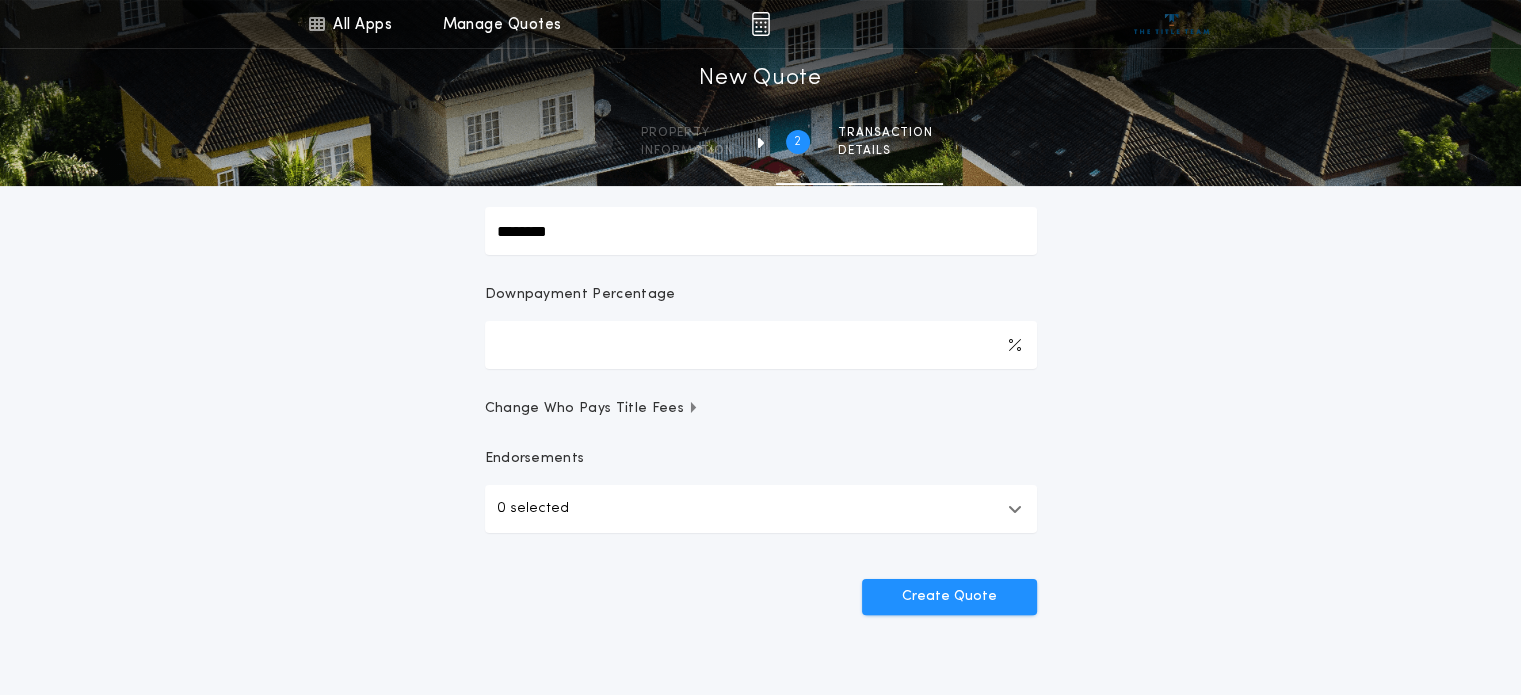 scroll, scrollTop: 400, scrollLeft: 0, axis: vertical 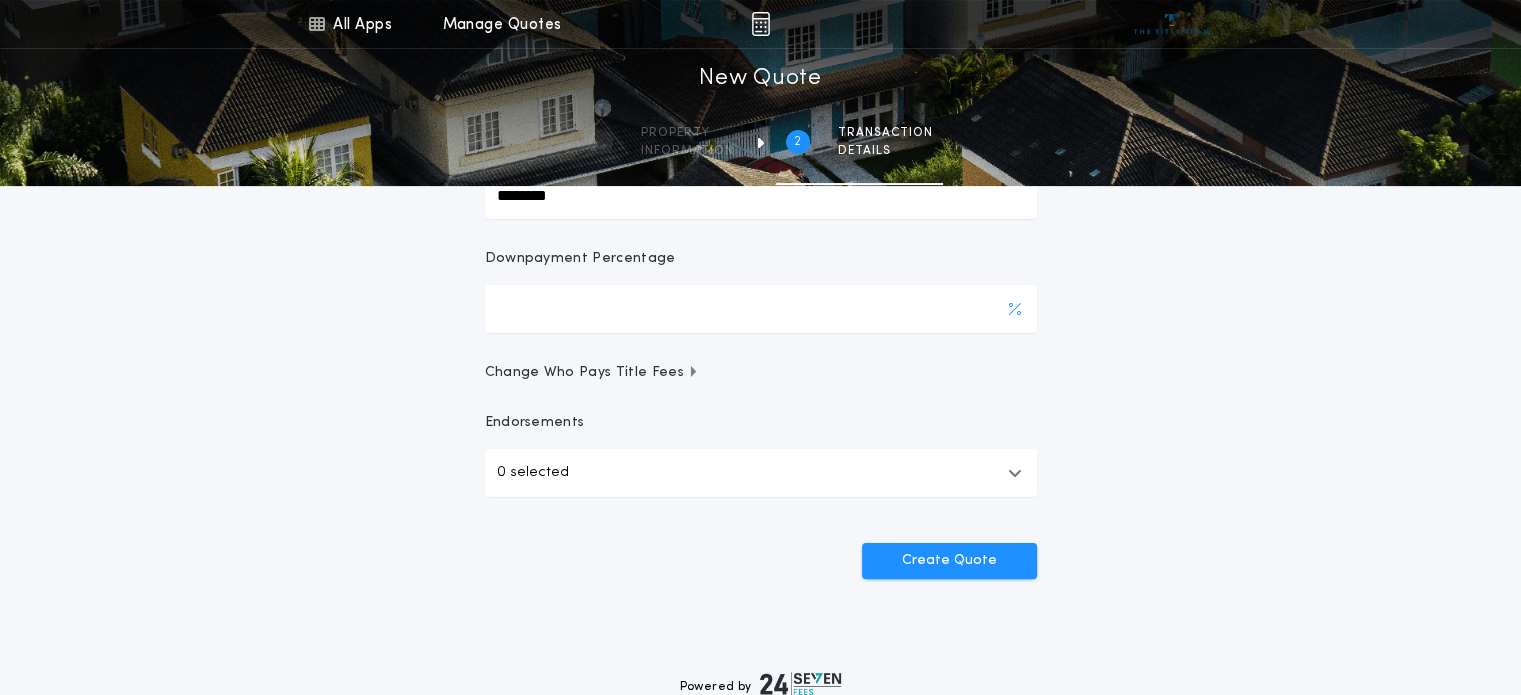 click on "****" at bounding box center (761, 309) 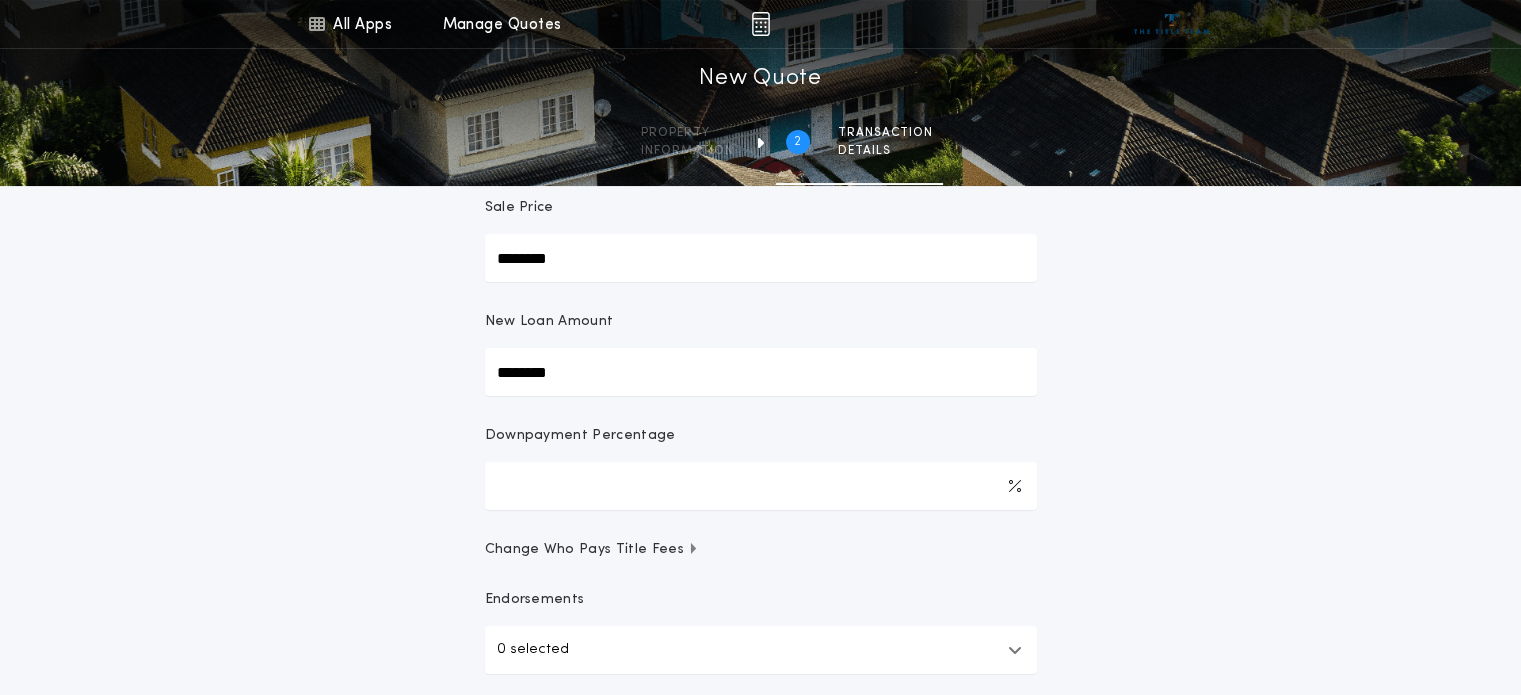 scroll, scrollTop: 100, scrollLeft: 0, axis: vertical 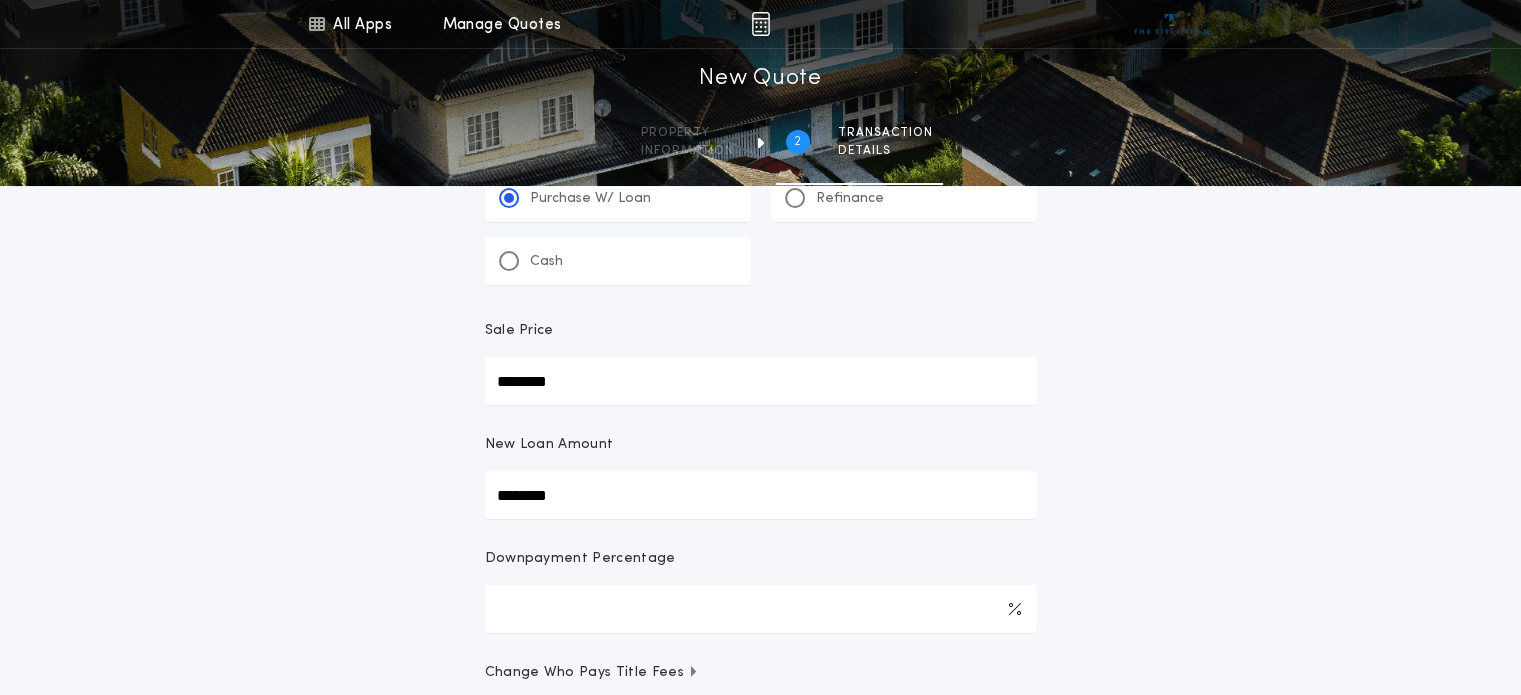 click on "**********" at bounding box center (760, 428) 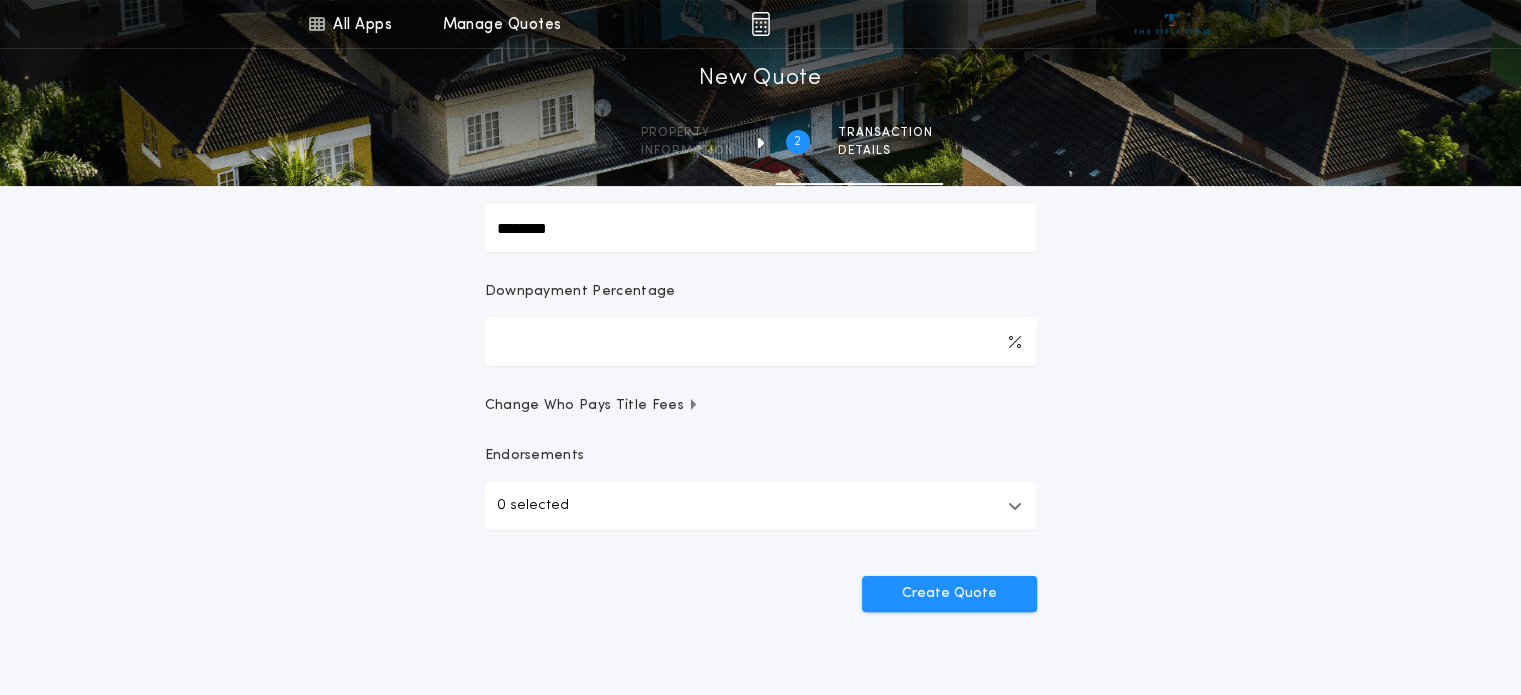 scroll, scrollTop: 500, scrollLeft: 0, axis: vertical 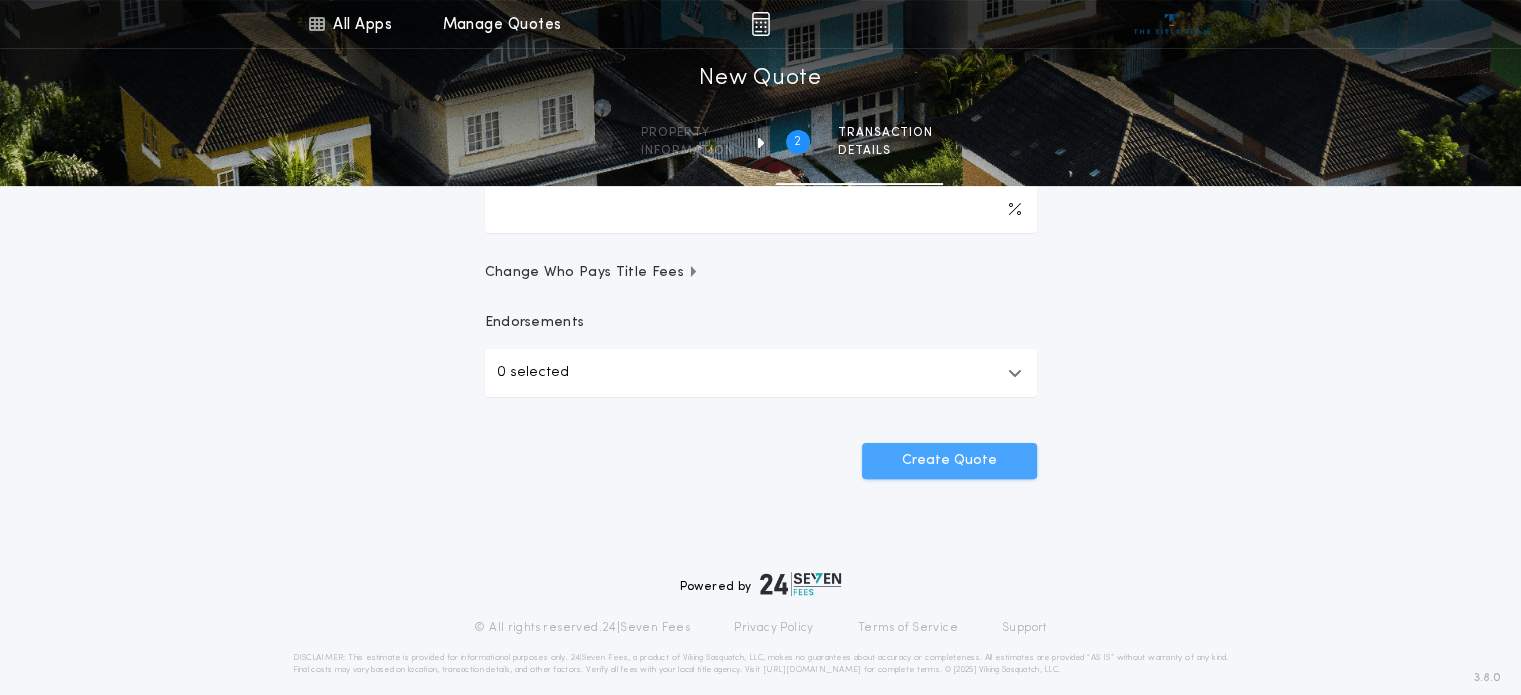 click on "Create Quote" at bounding box center (949, 461) 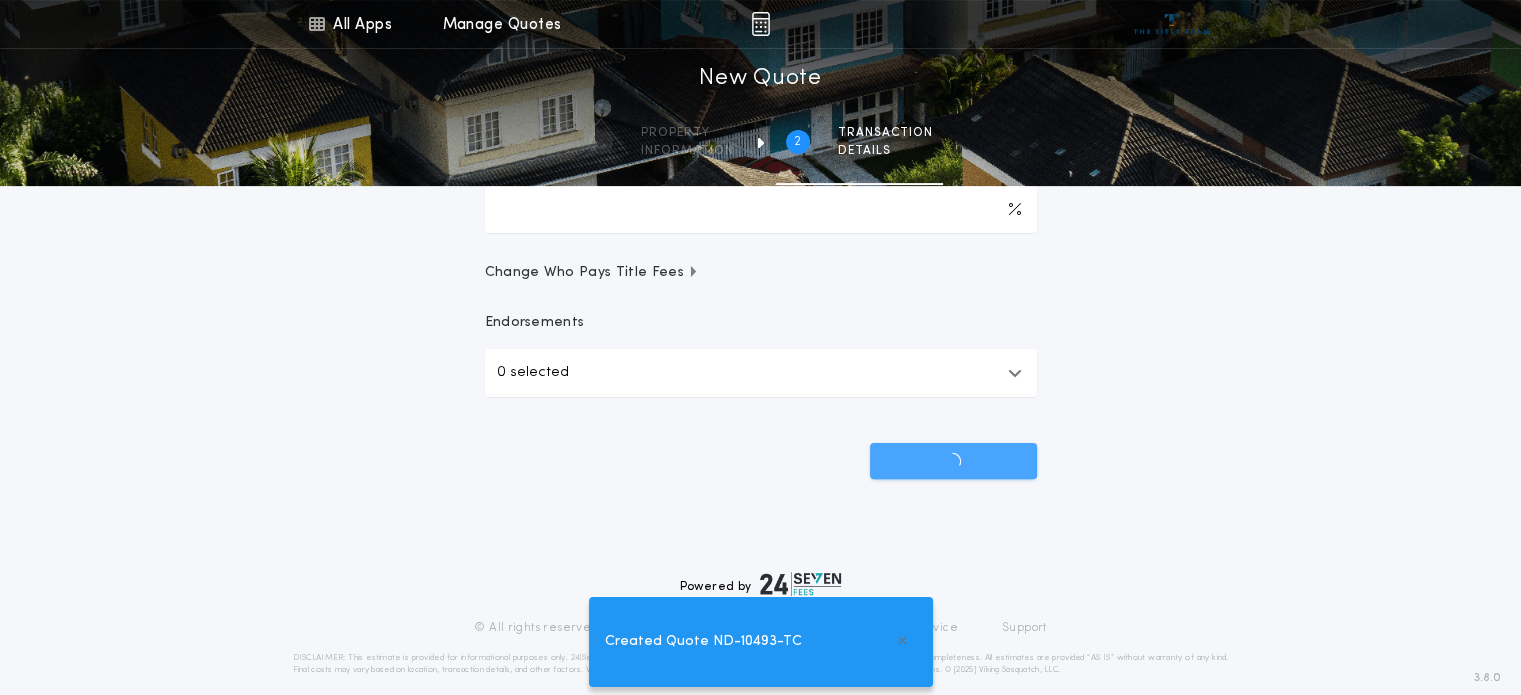 scroll, scrollTop: 0, scrollLeft: 0, axis: both 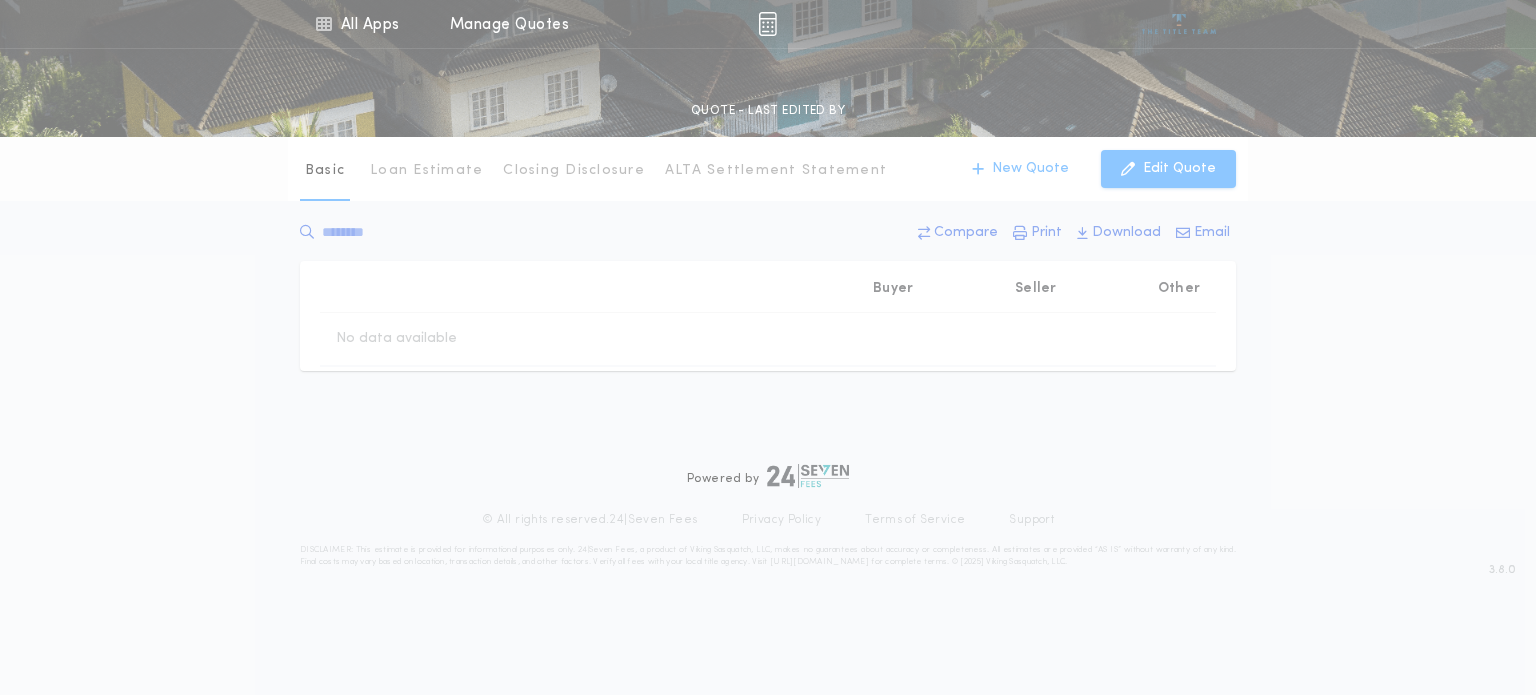 type on "********" 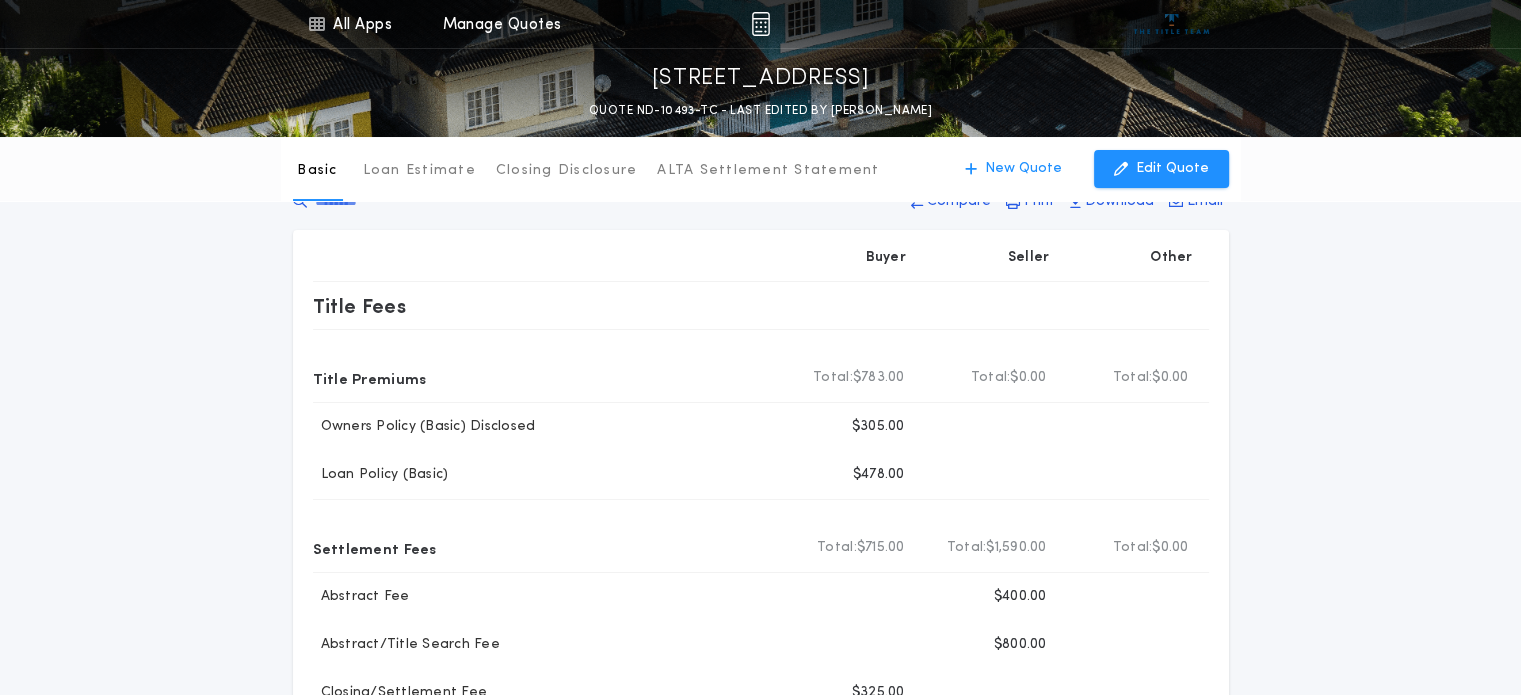 scroll, scrollTop: 0, scrollLeft: 0, axis: both 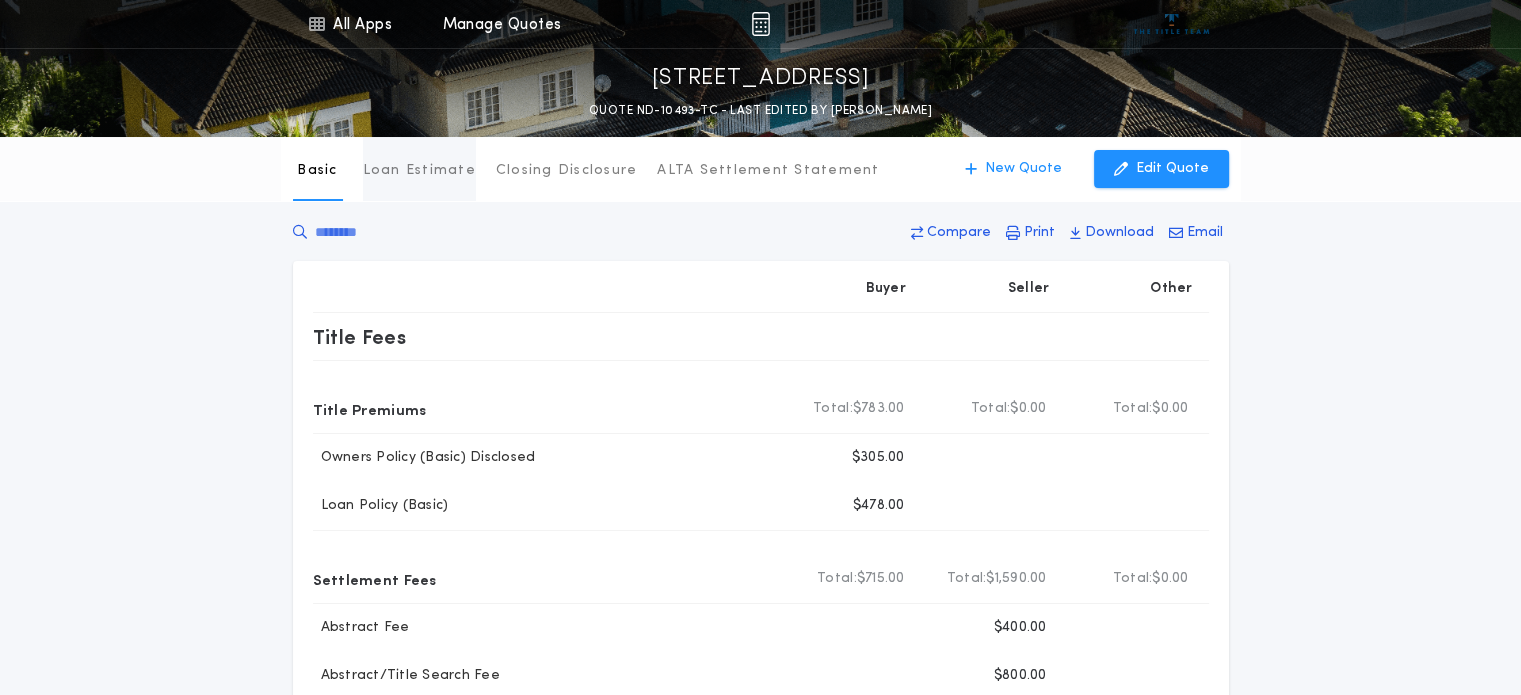 click on "Loan Estimate" at bounding box center (419, 171) 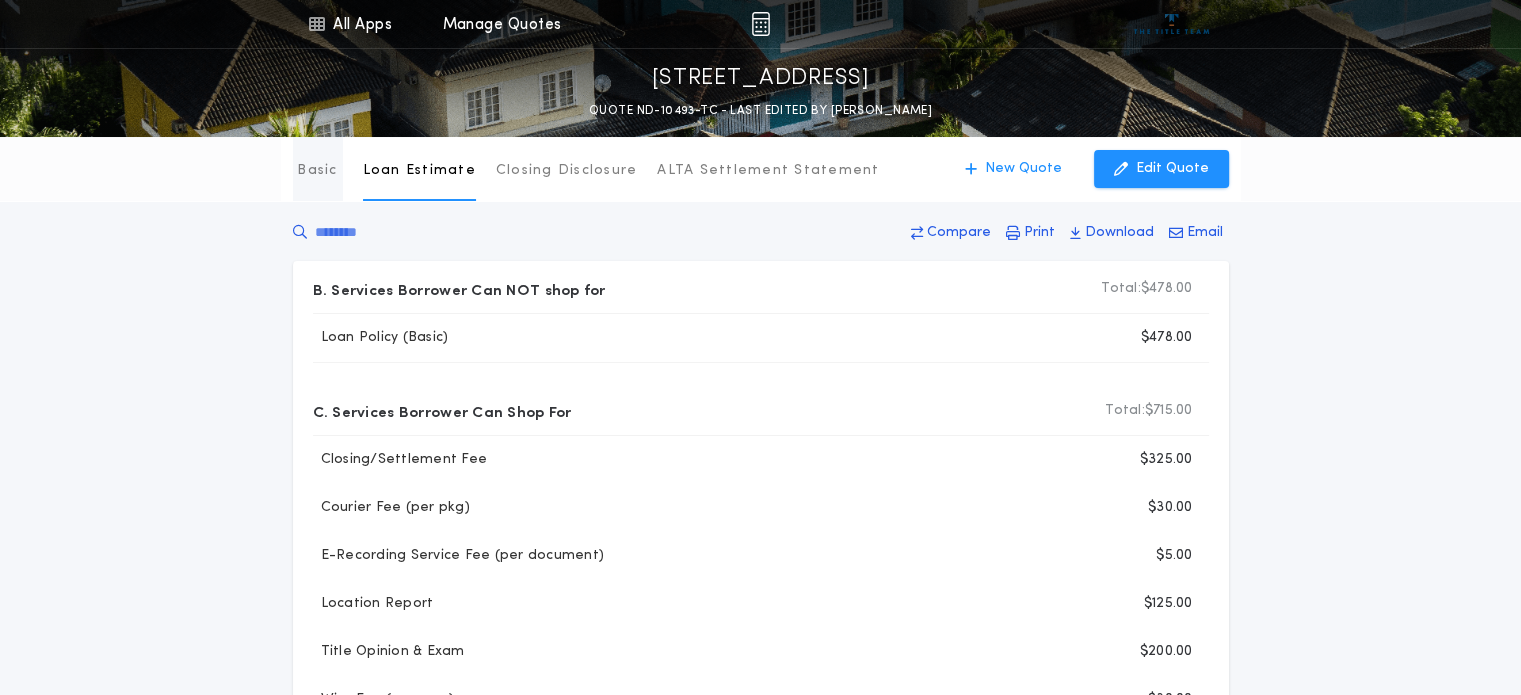 click on "Basic" at bounding box center [317, 171] 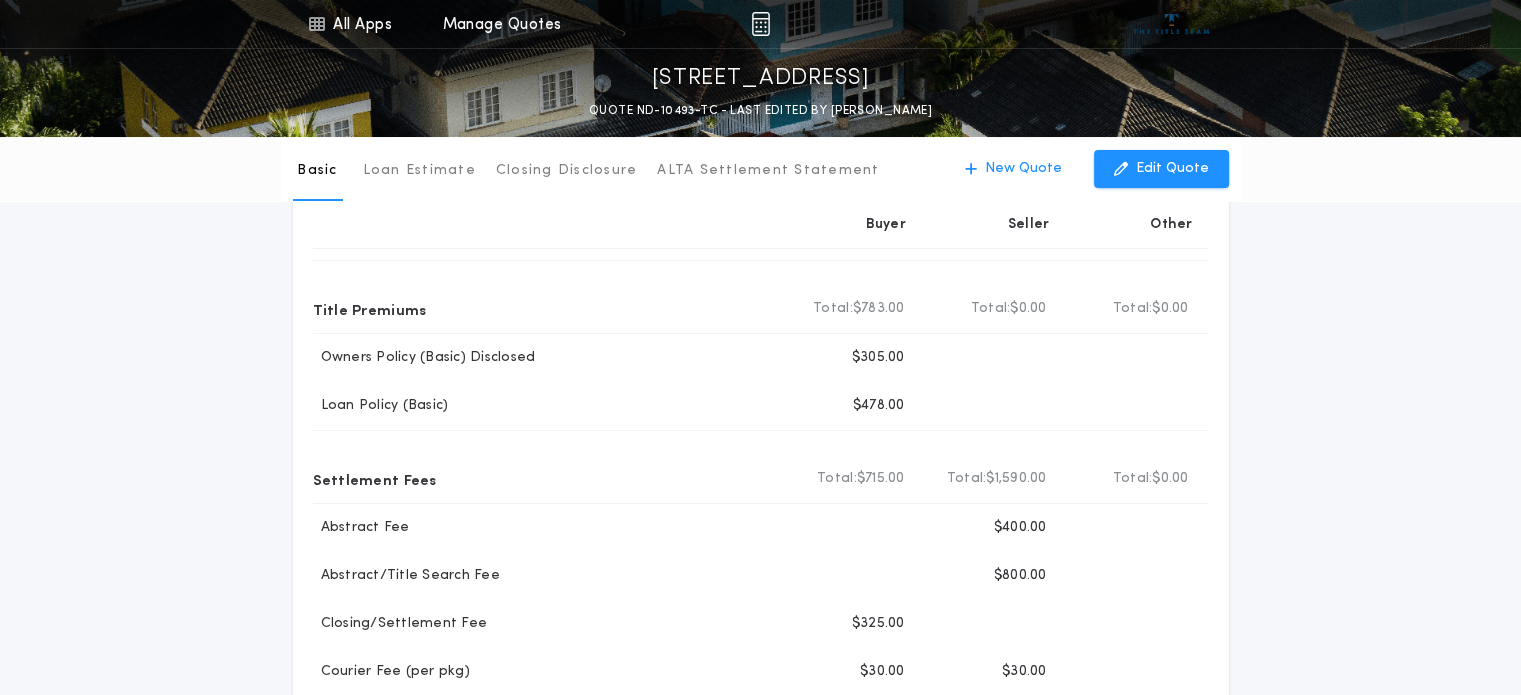 scroll, scrollTop: 0, scrollLeft: 0, axis: both 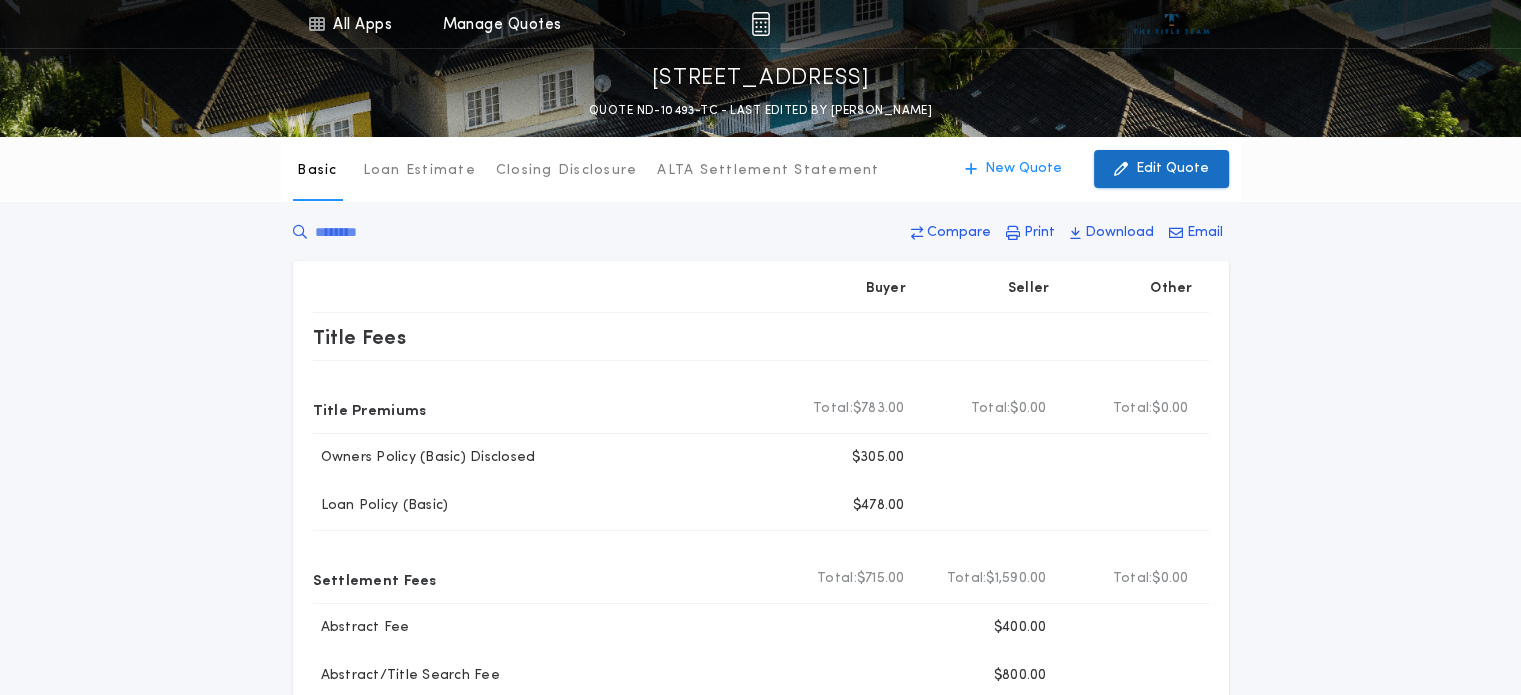click on "Edit Quote" at bounding box center [1172, 169] 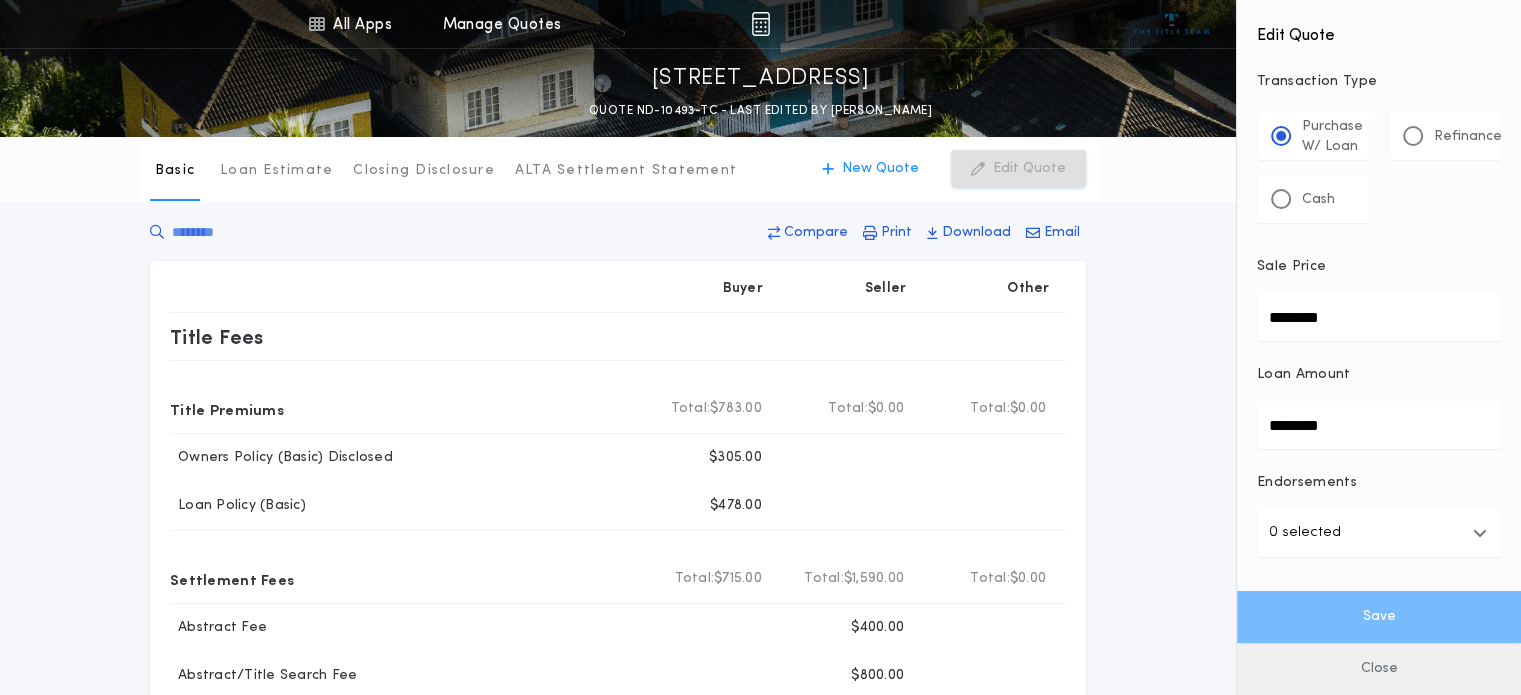 click on "Close" at bounding box center (1379, 669) 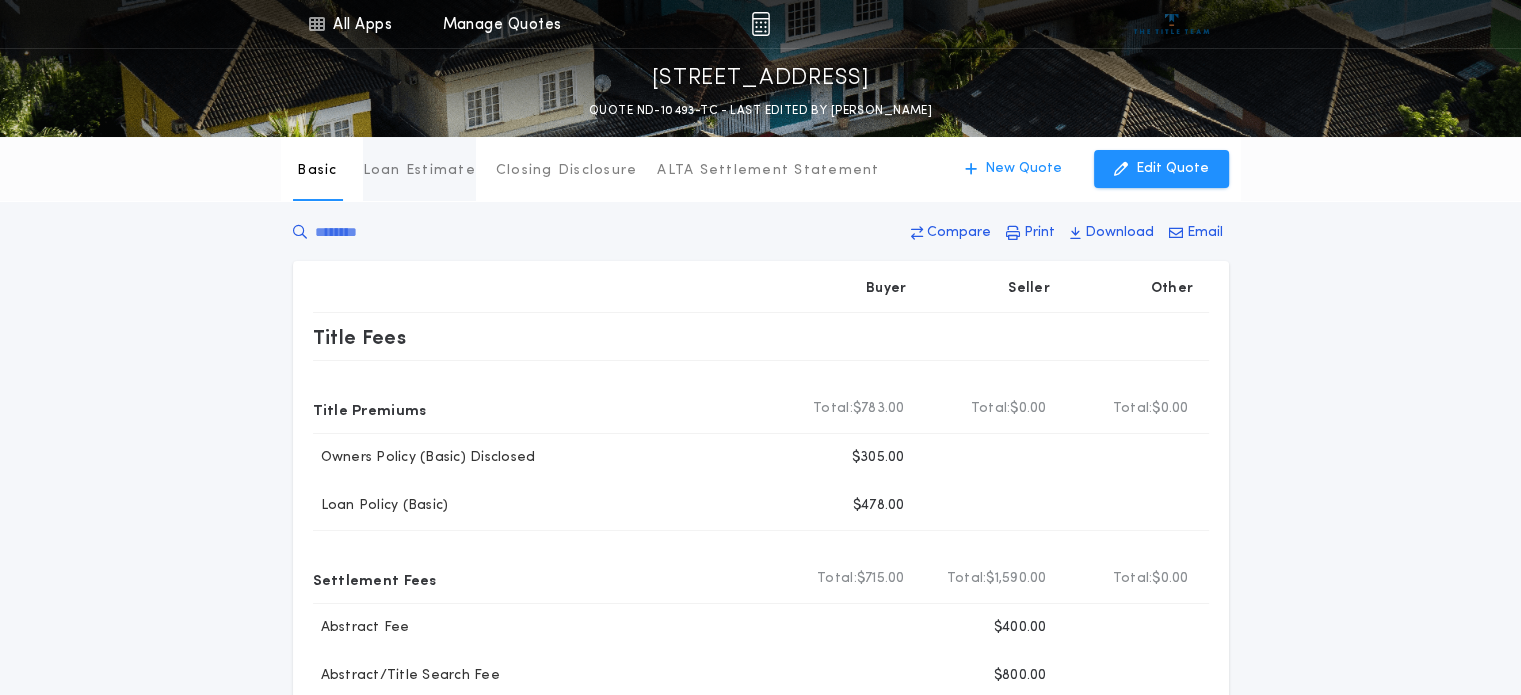 click on "Loan Estimate" at bounding box center (419, 169) 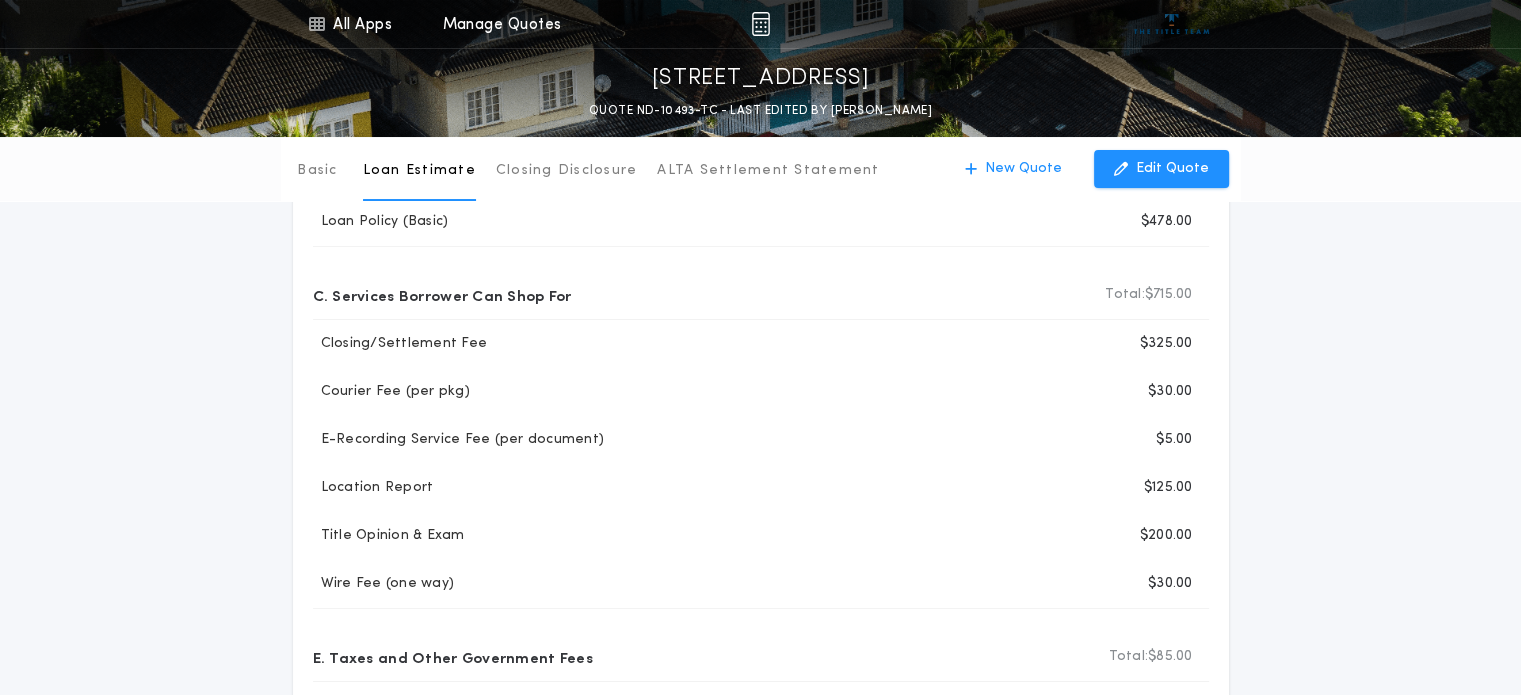scroll, scrollTop: 0, scrollLeft: 0, axis: both 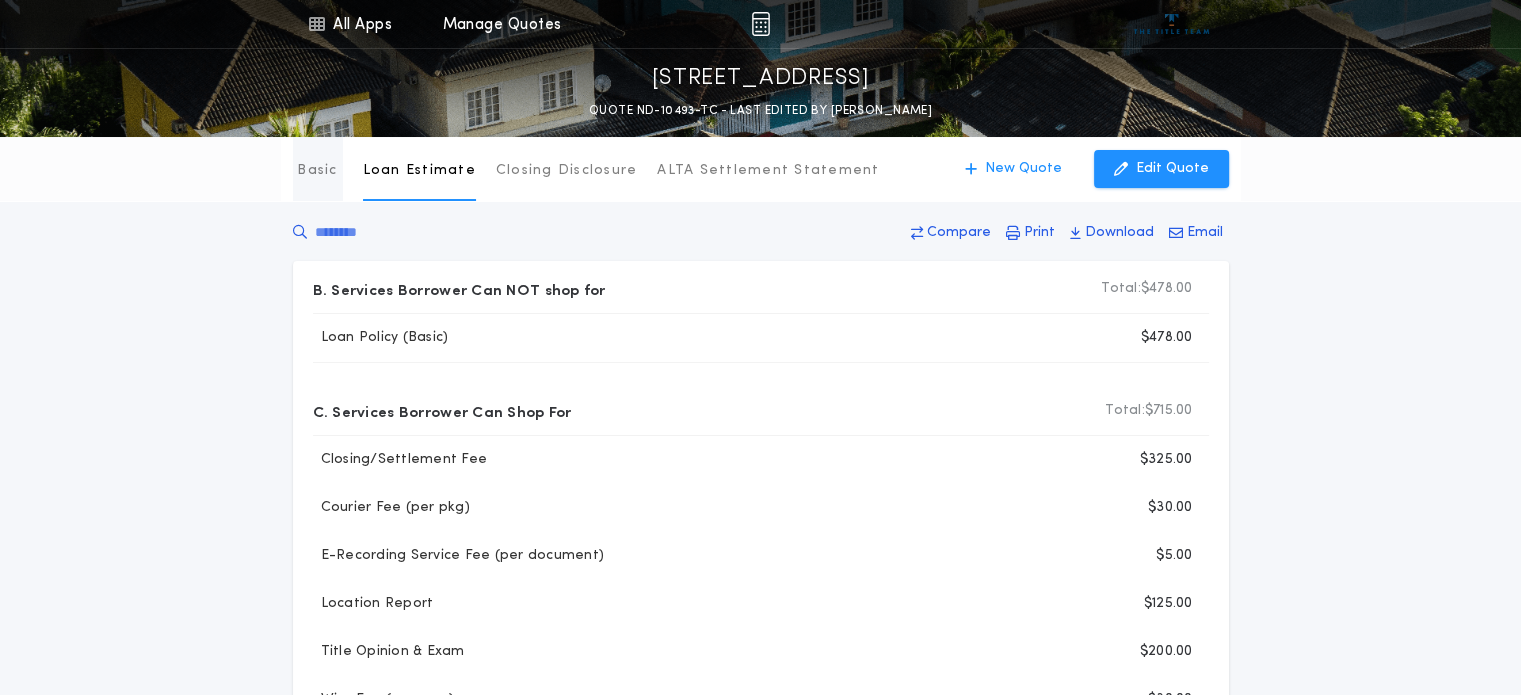click on "Basic" at bounding box center [317, 171] 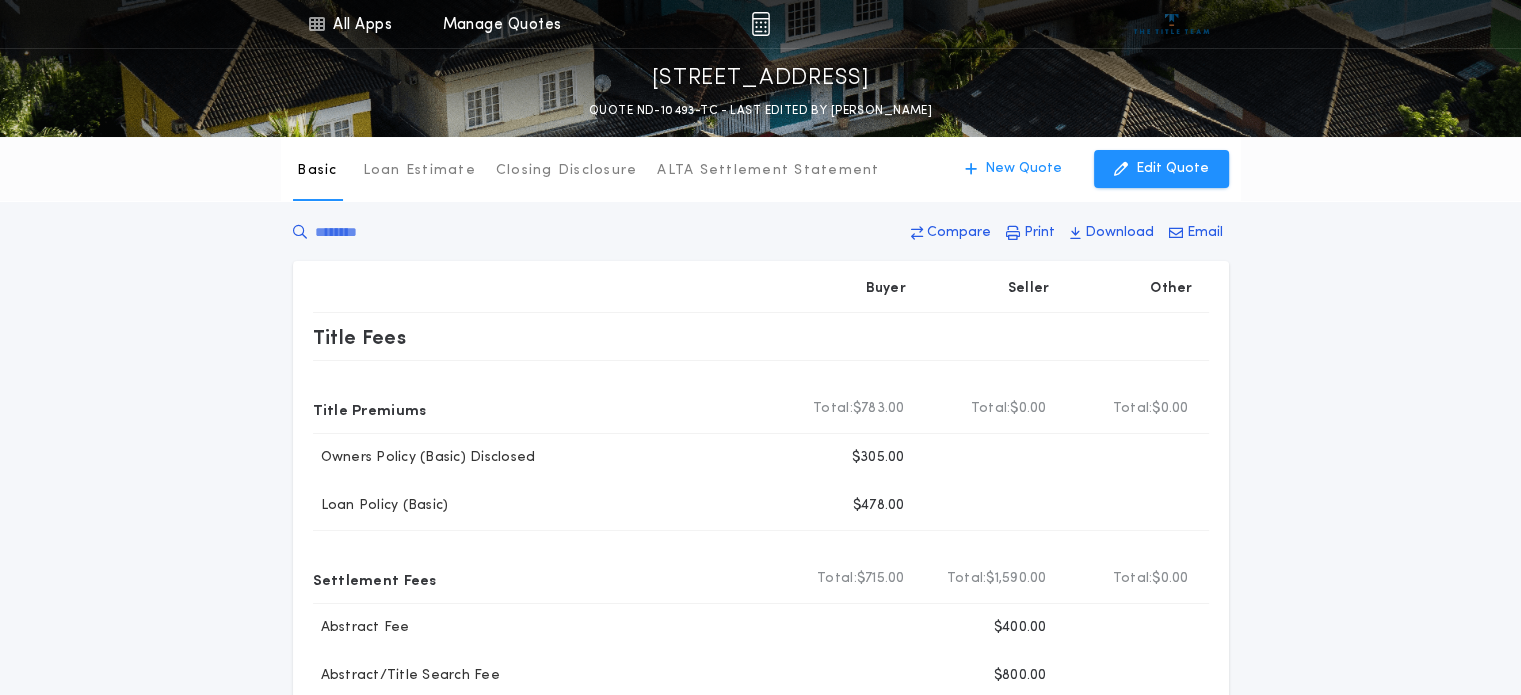 click on "Basic Loan Estimate Closing Disclosure ALTA Settlement Statement Basic New Quote Edit Quote Compare Print Download Email Buyer Seller Other Title Fees Title Premiums Total Buyer Total:   $783.00 Total Seller Total:   $0.00 Total Other Total:   $0.00 Owners Policy (Basic) Disclosed Buyer $305.00 Loan Policy (Basic) Buyer $478.00 Settlement Fees Total Buyer Total:   $715.00 Total Seller Total:   $1,590.00 Total Other Total:   $0.00 Abstract Fee Buyer Seller $400.00 Abstract/Title Search Fee Buyer Seller $800.00 Closing/Settlement Fee Buyer $325.00 Courier Fee (per pkg) Buyer $30.00 Seller $30.00 Deed/Doc Prep Fee Buyer Seller $75.00 E-Recording Service Fee (per document) Buyer $5.00 Seller $5.00 Location Report Buyer $125.00 Title Opinion & Exam Buyer $200.00 Title Search Fee Buyer Seller $250.00 Wire Fee (one way) Buyer $30.00 Seller $30.00 Recording Fees & Transfer Taxes Recording Fees & Transfer Taxes Total Buyer Total:   $85.00 Total Seller Total:   $0.00 Total Other Total:   $0.00 Buyer $20.00" at bounding box center [760, 843] 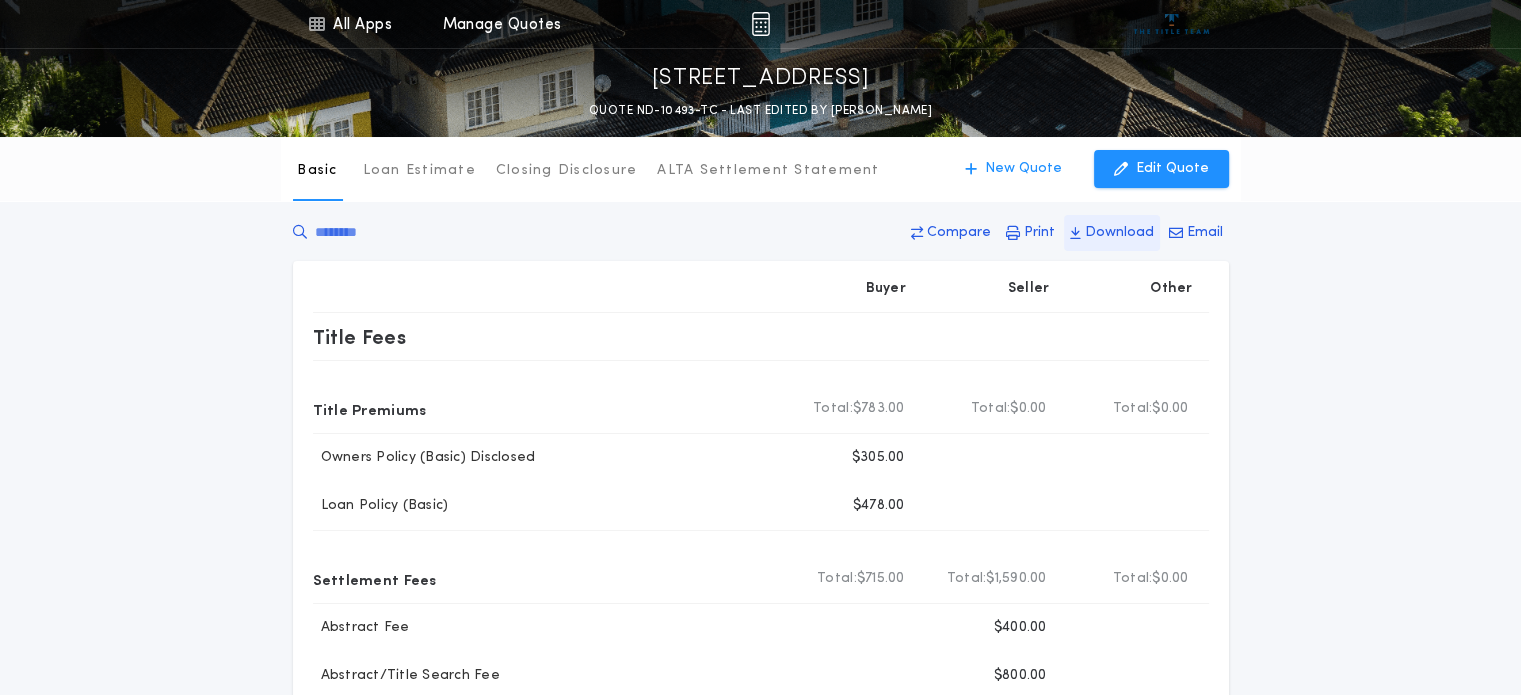 click on "Download" at bounding box center [1119, 233] 